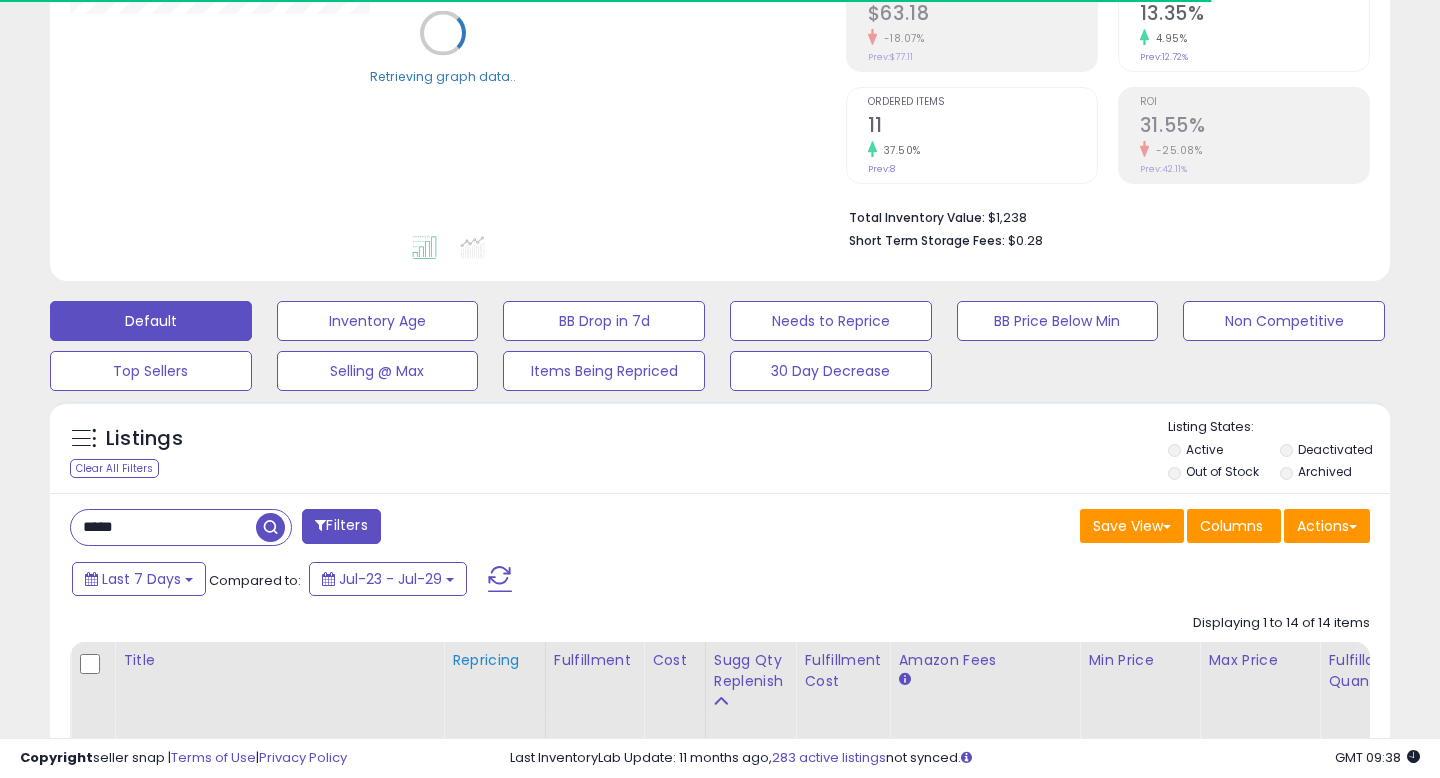 scroll, scrollTop: 509, scrollLeft: 0, axis: vertical 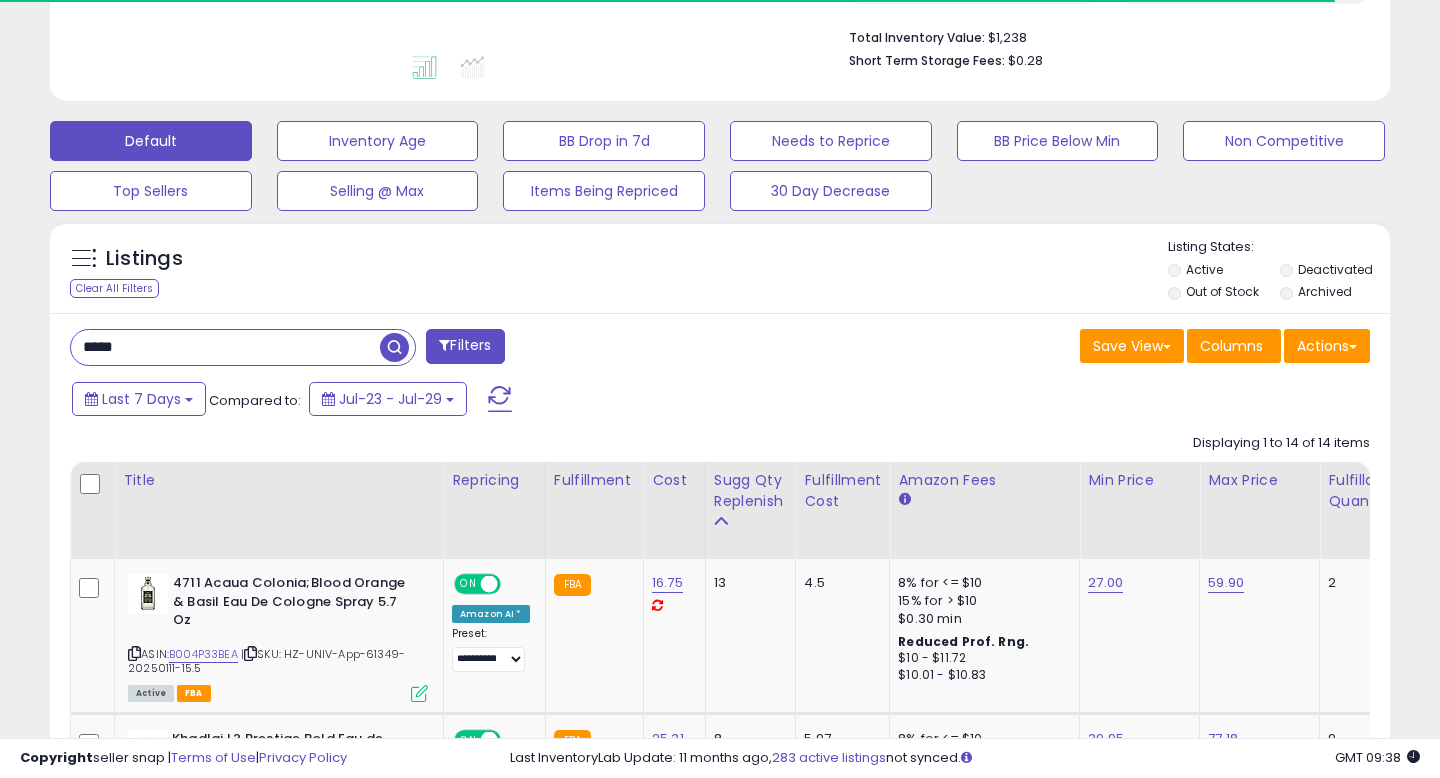 click on "*****" at bounding box center (225, 347) 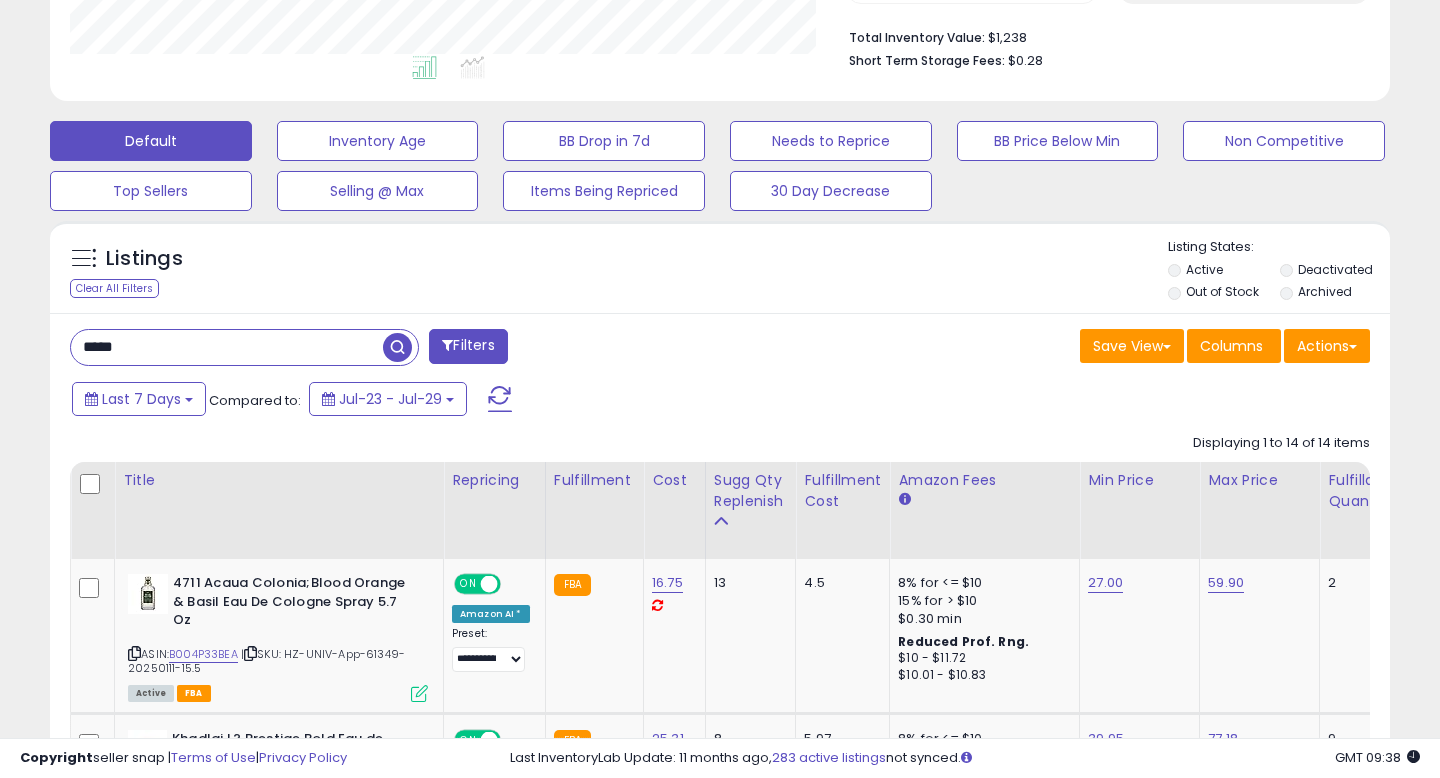 scroll, scrollTop: 999590, scrollLeft: 999224, axis: both 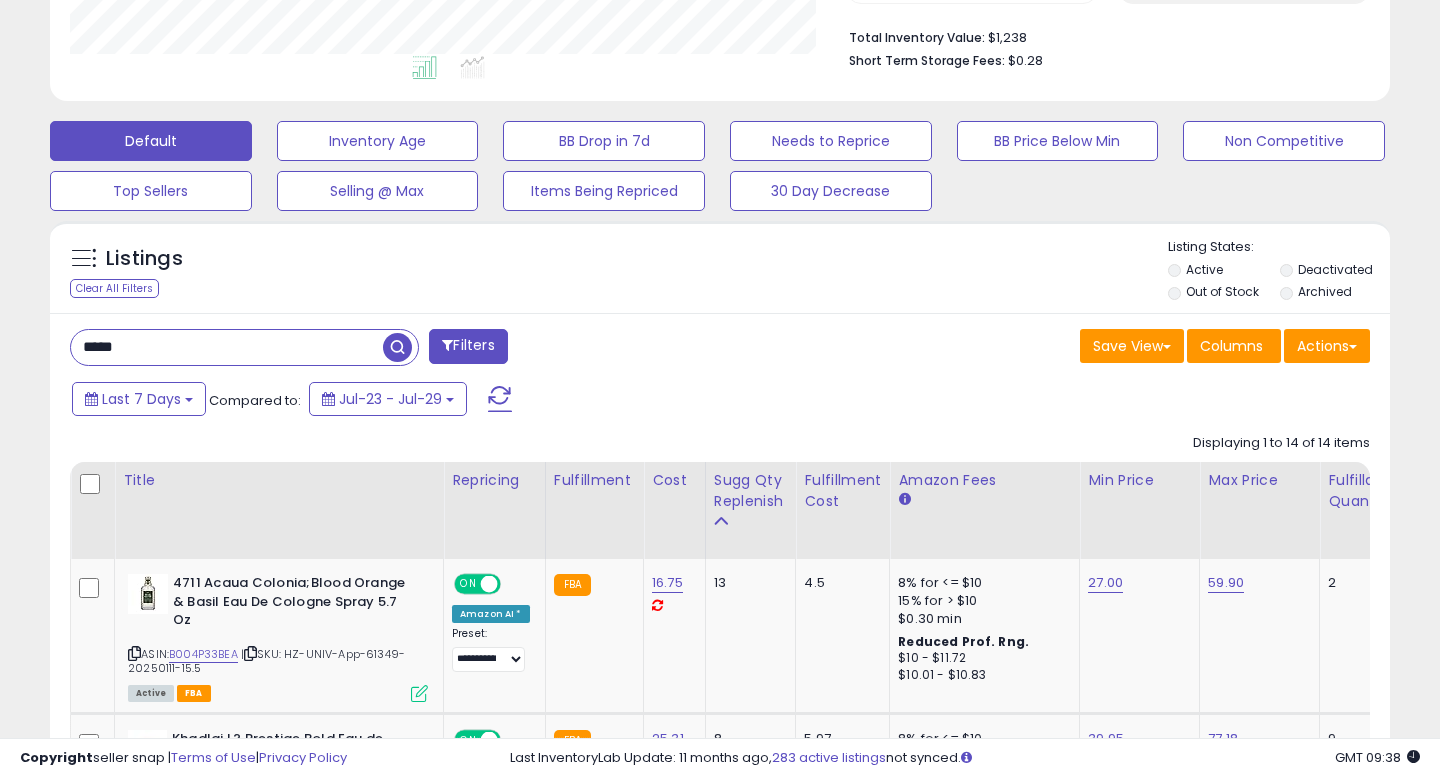 type on "*****" 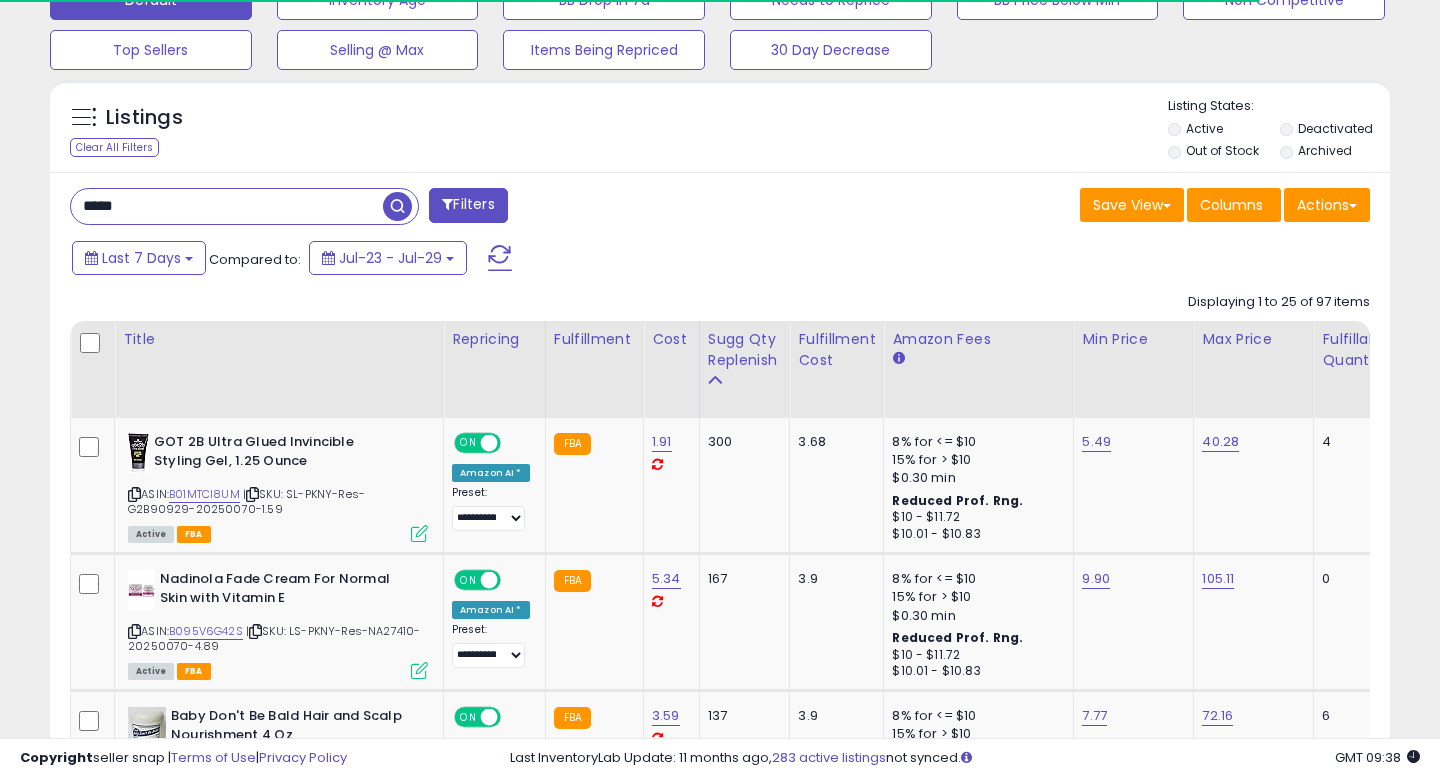 scroll, scrollTop: 671, scrollLeft: 0, axis: vertical 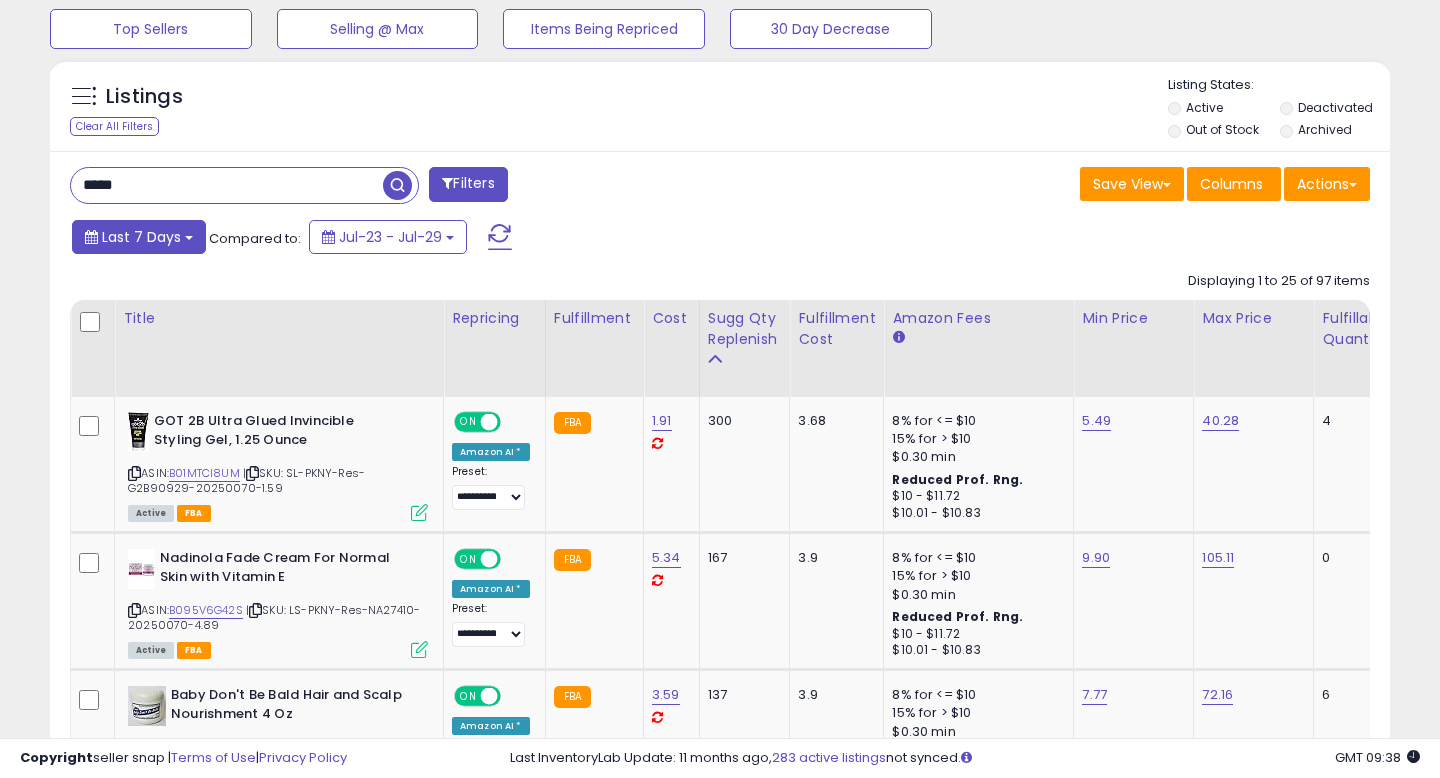 click on "Last 7 Days" at bounding box center [139, 237] 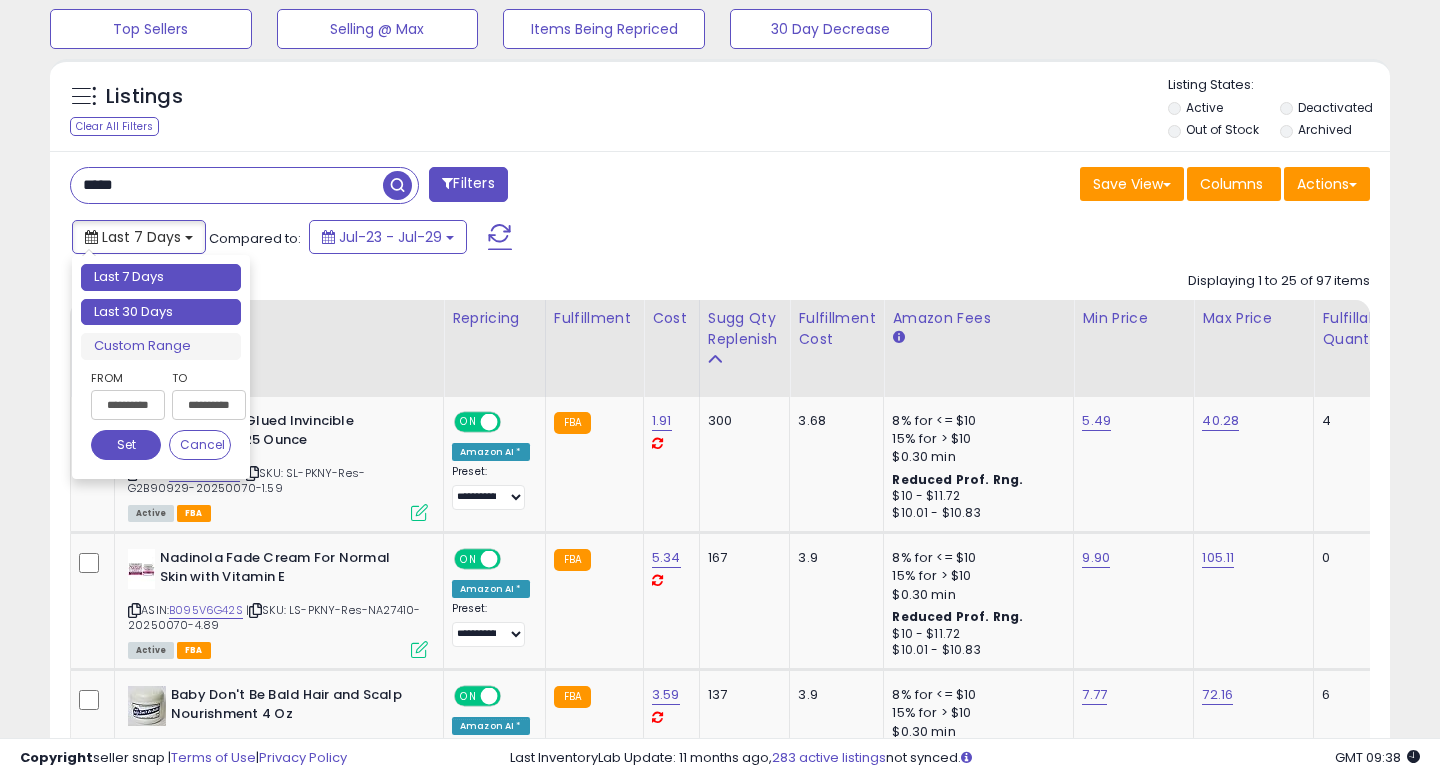 type on "**********" 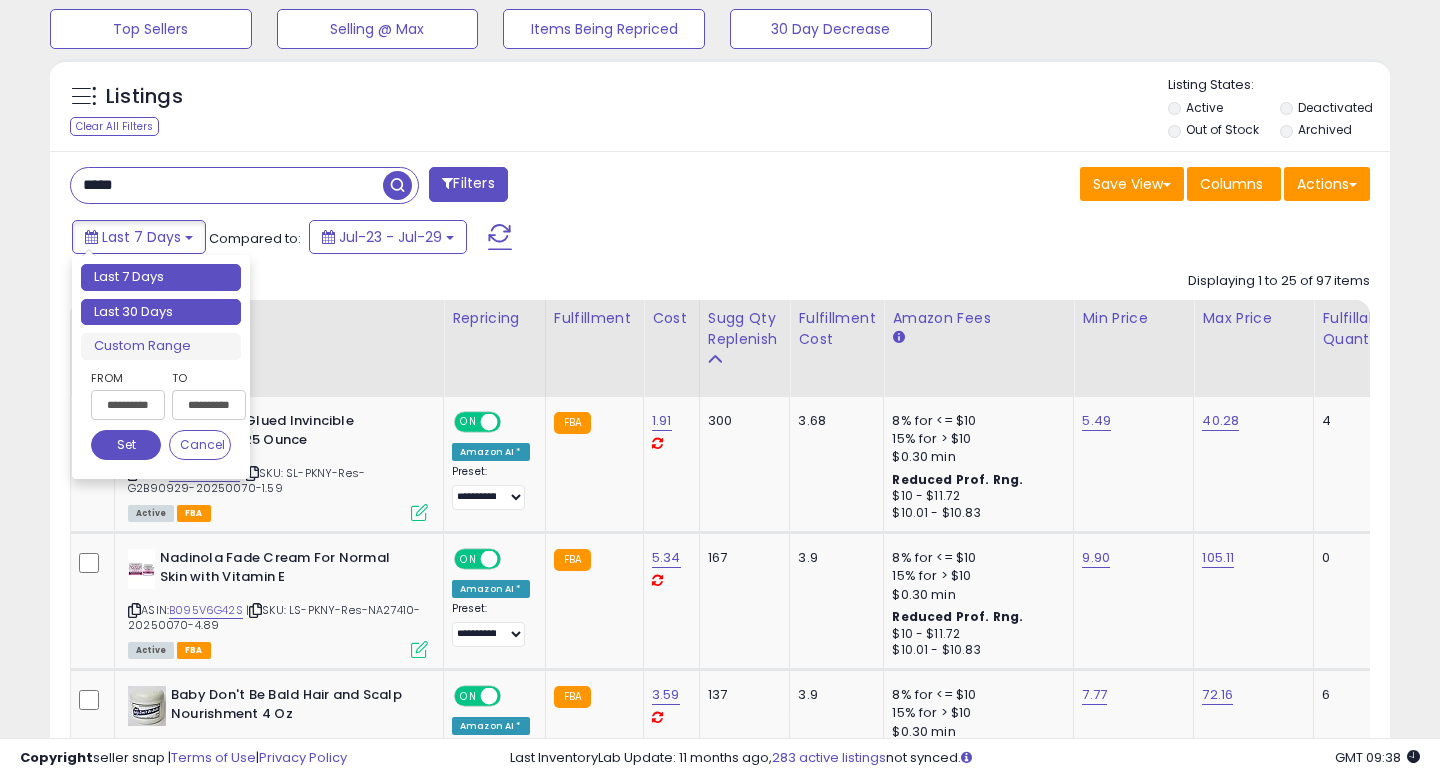 click on "Last 30 Days" at bounding box center (161, 312) 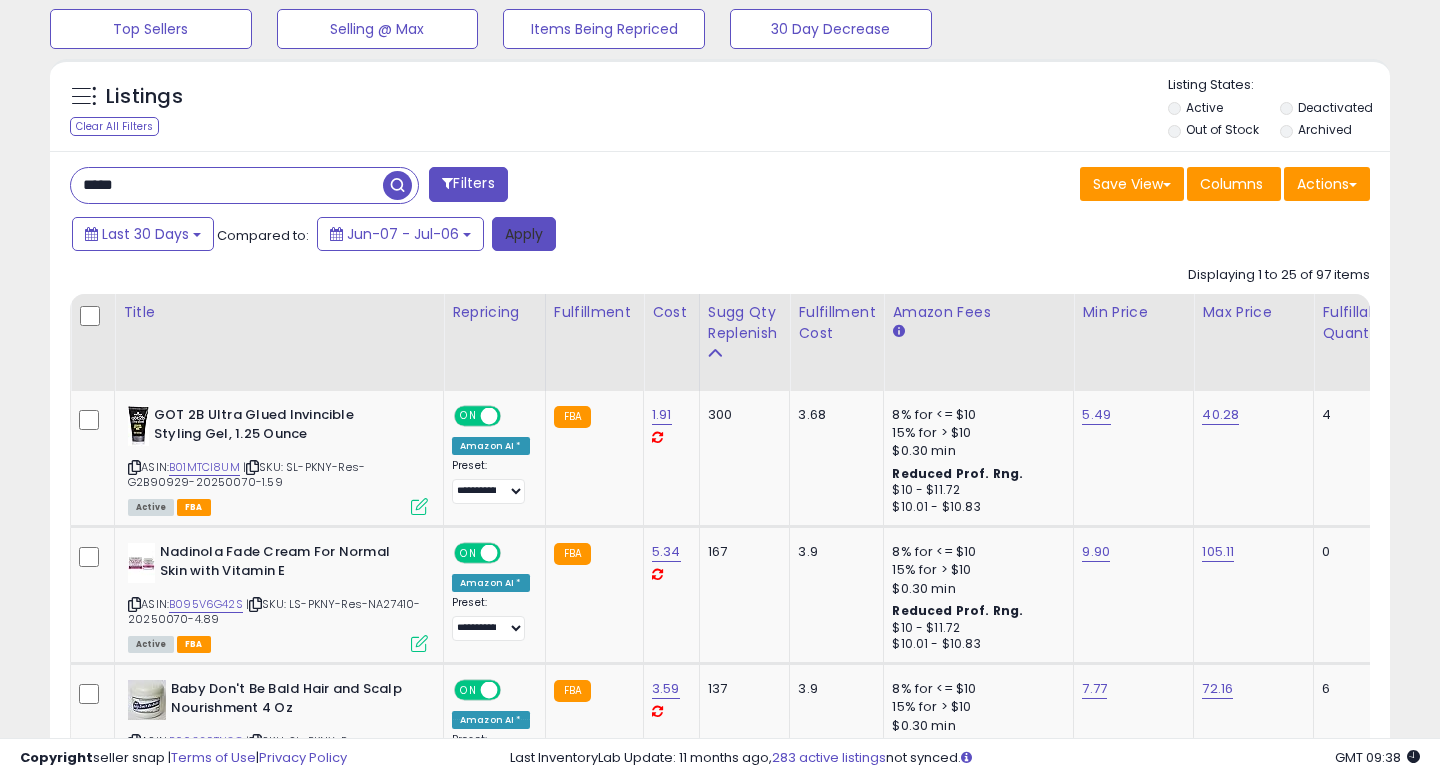 click on "Apply" at bounding box center [524, 234] 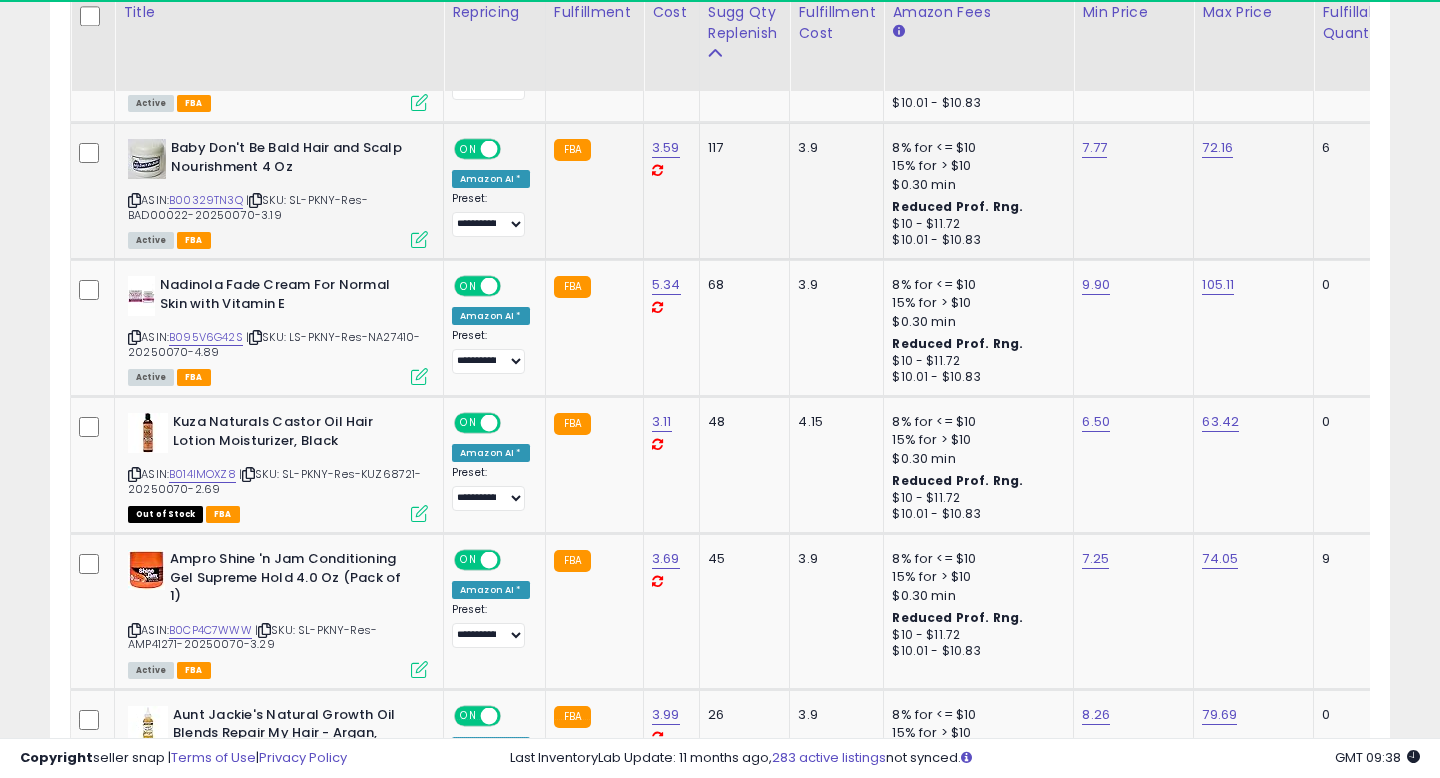 scroll, scrollTop: 1076, scrollLeft: 0, axis: vertical 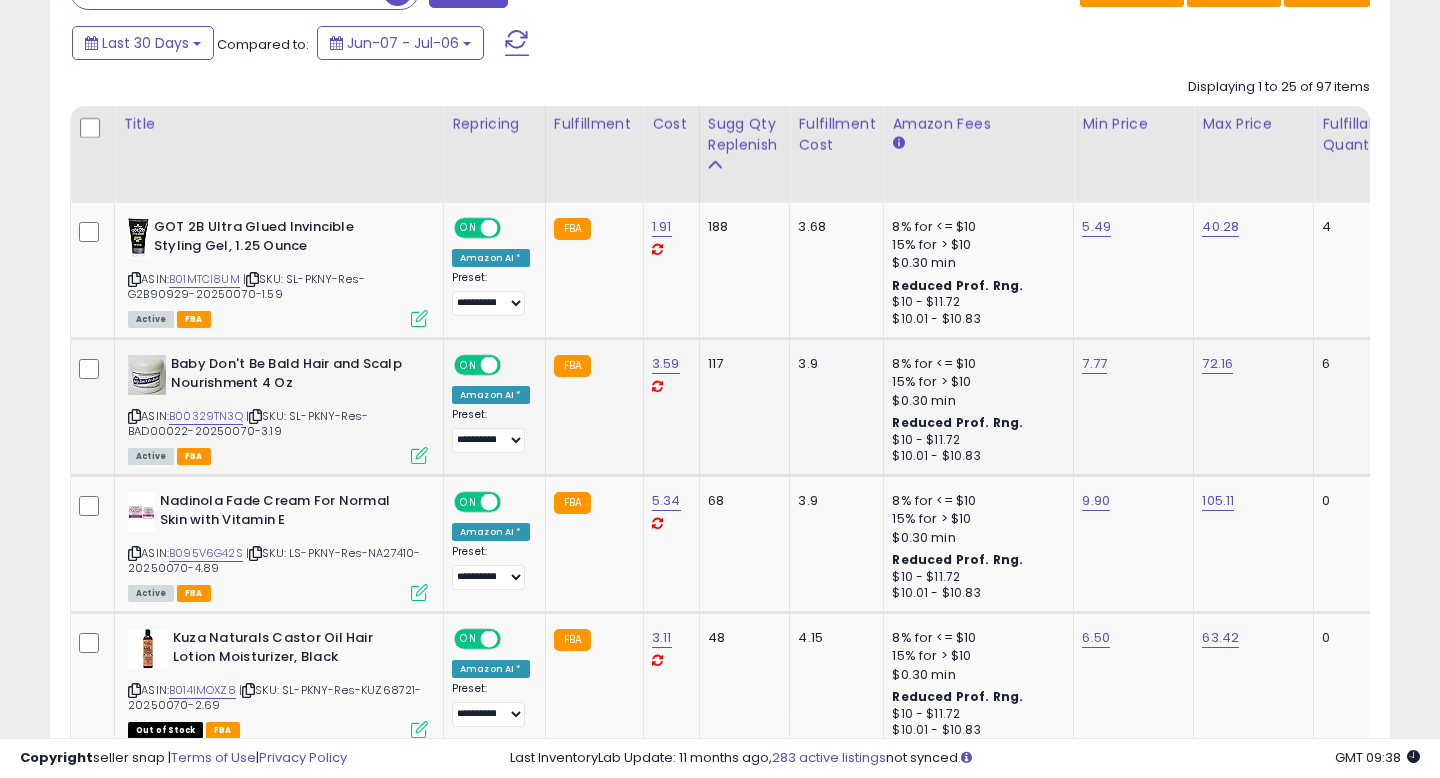 click on "|   SKU: SL-PKNY-Res-BAD00022-20250070-3.19" at bounding box center [248, 423] 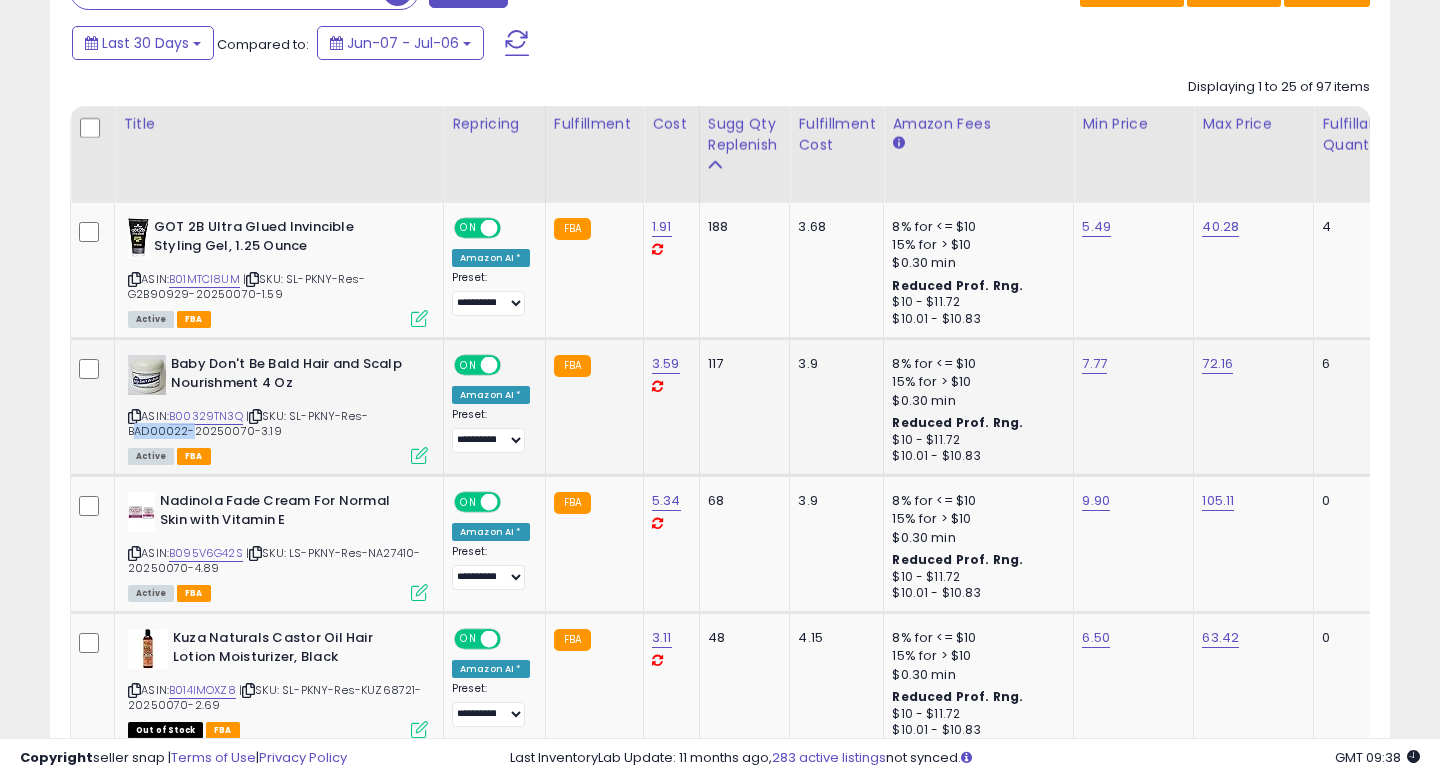 click on "|   SKU: SL-PKNY-Res-BAD00022-20250070-3.19" at bounding box center [248, 423] 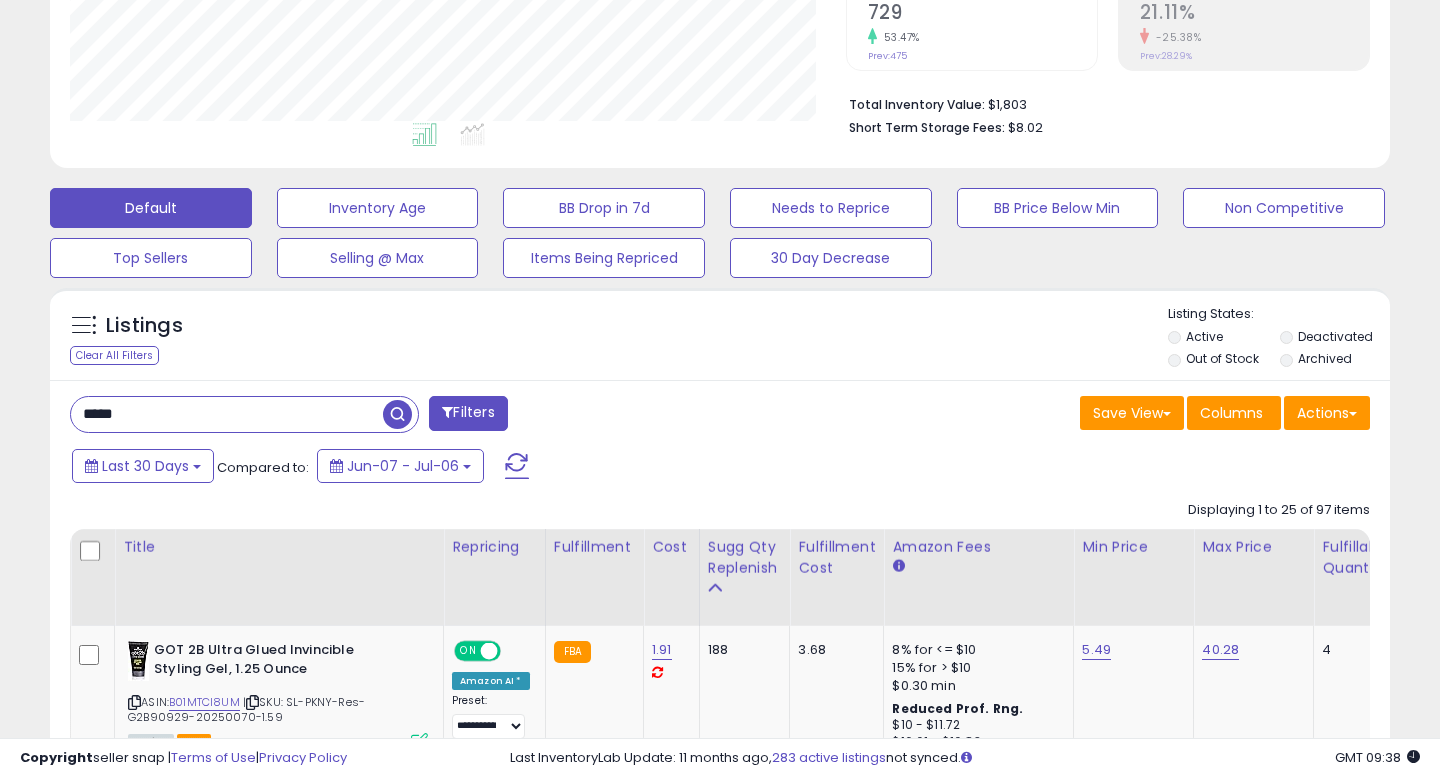 scroll, scrollTop: 460, scrollLeft: 0, axis: vertical 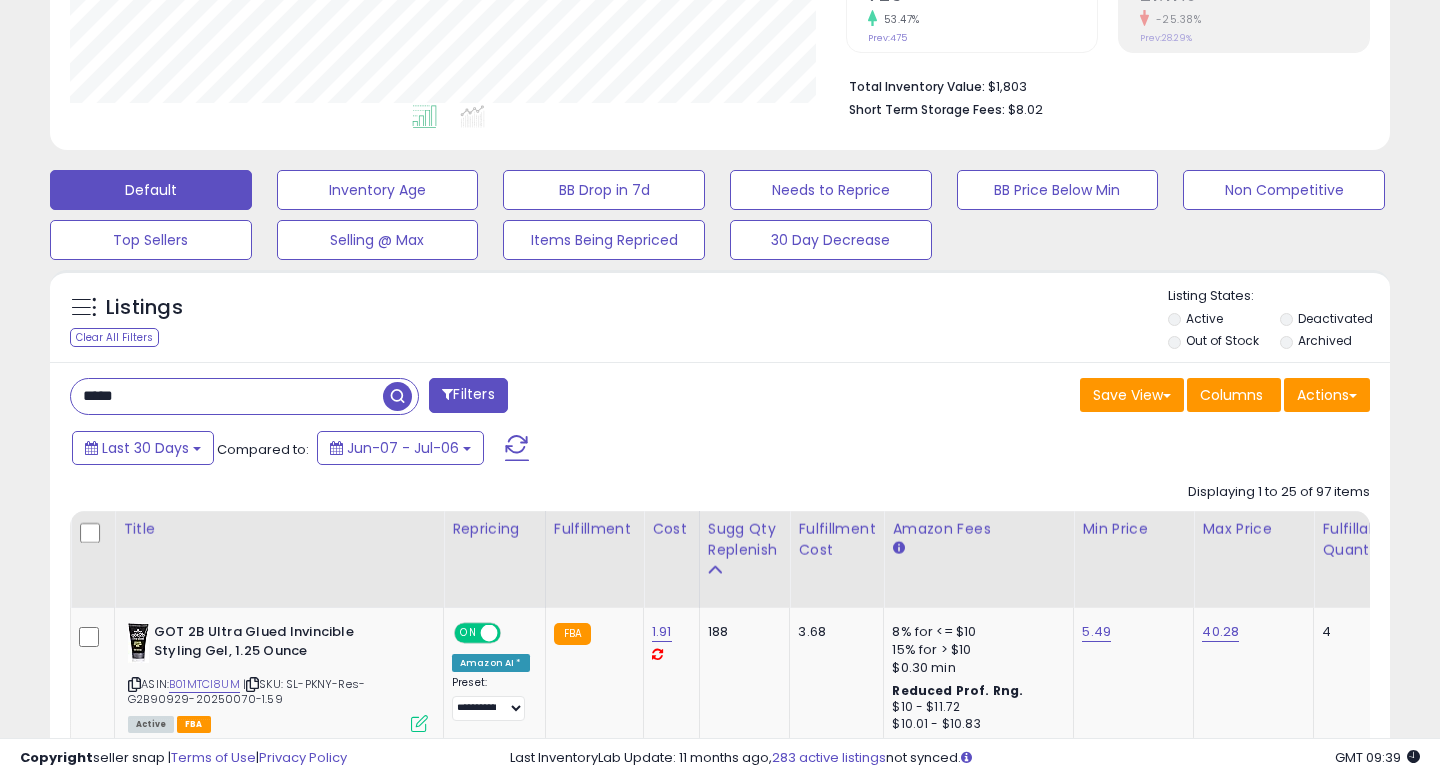 click on "*****" at bounding box center (227, 396) 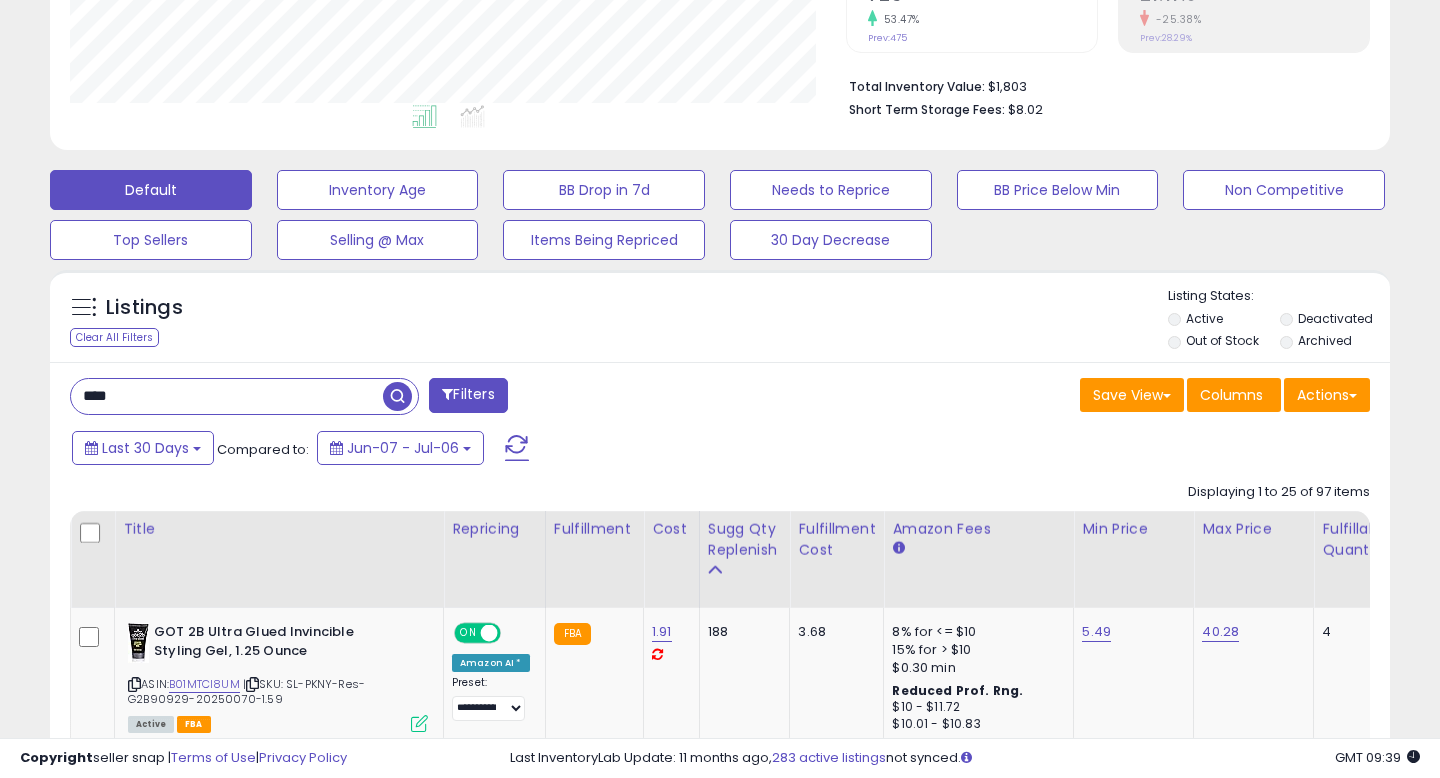 type on "****" 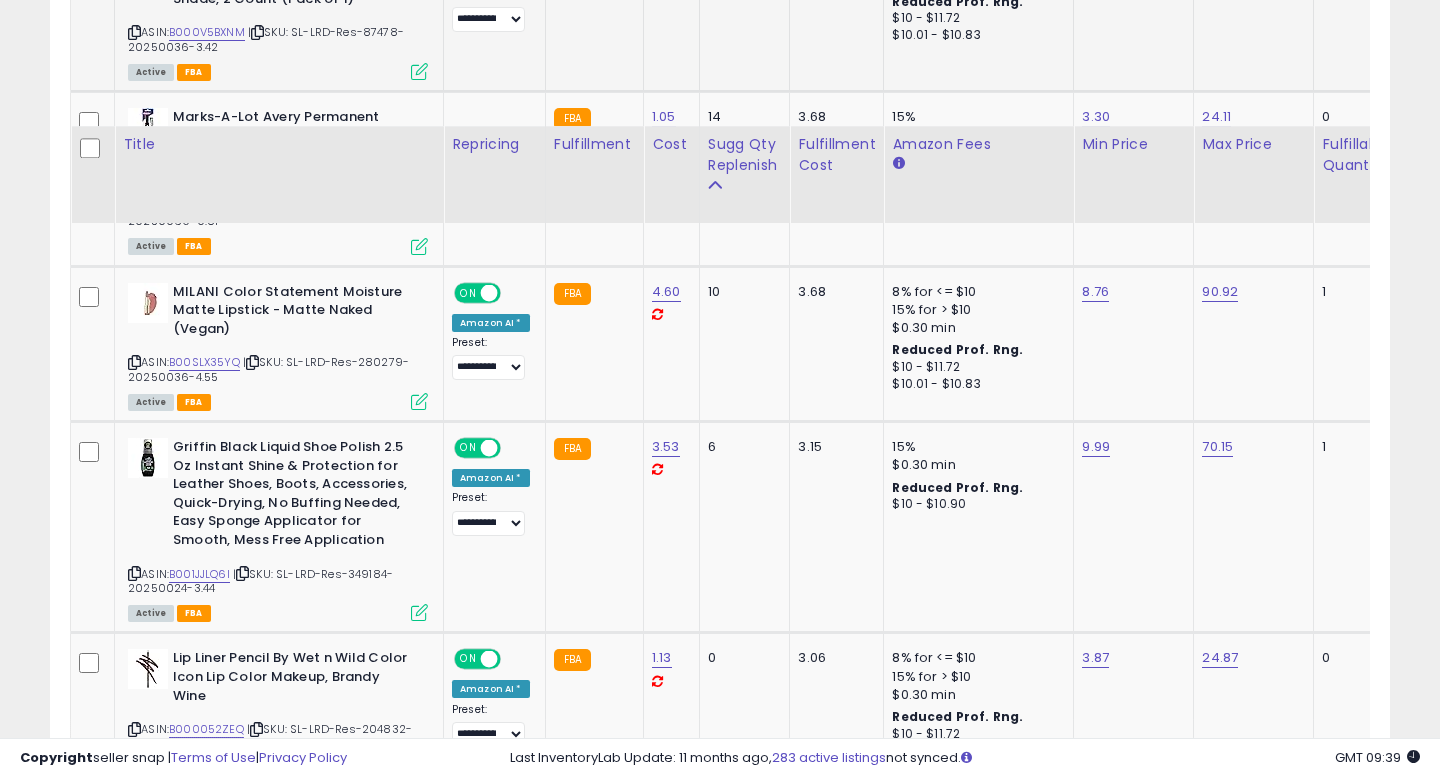 scroll, scrollTop: 1365, scrollLeft: 0, axis: vertical 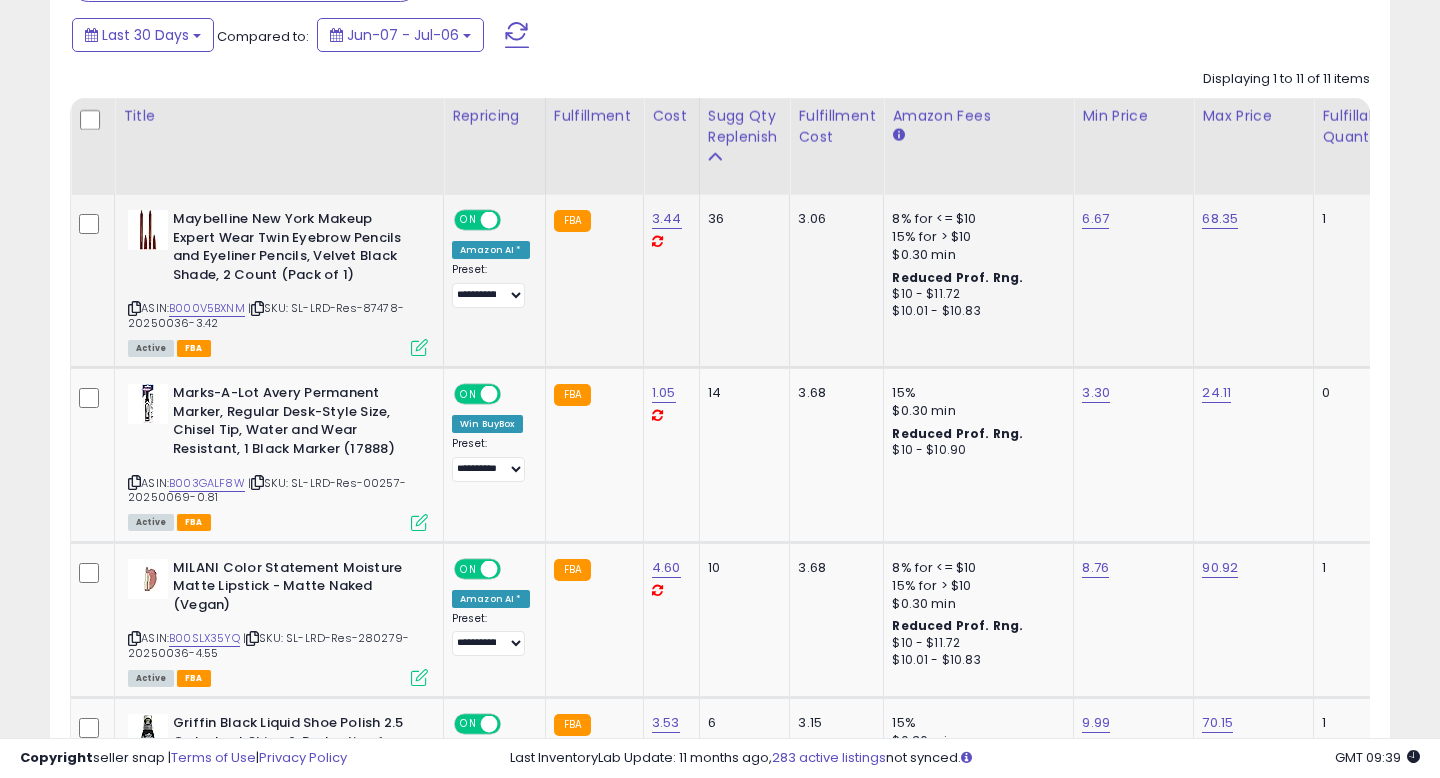 click on "|   SKU: SL-LRD-Res-87478-20250036-3.42" at bounding box center (266, 315) 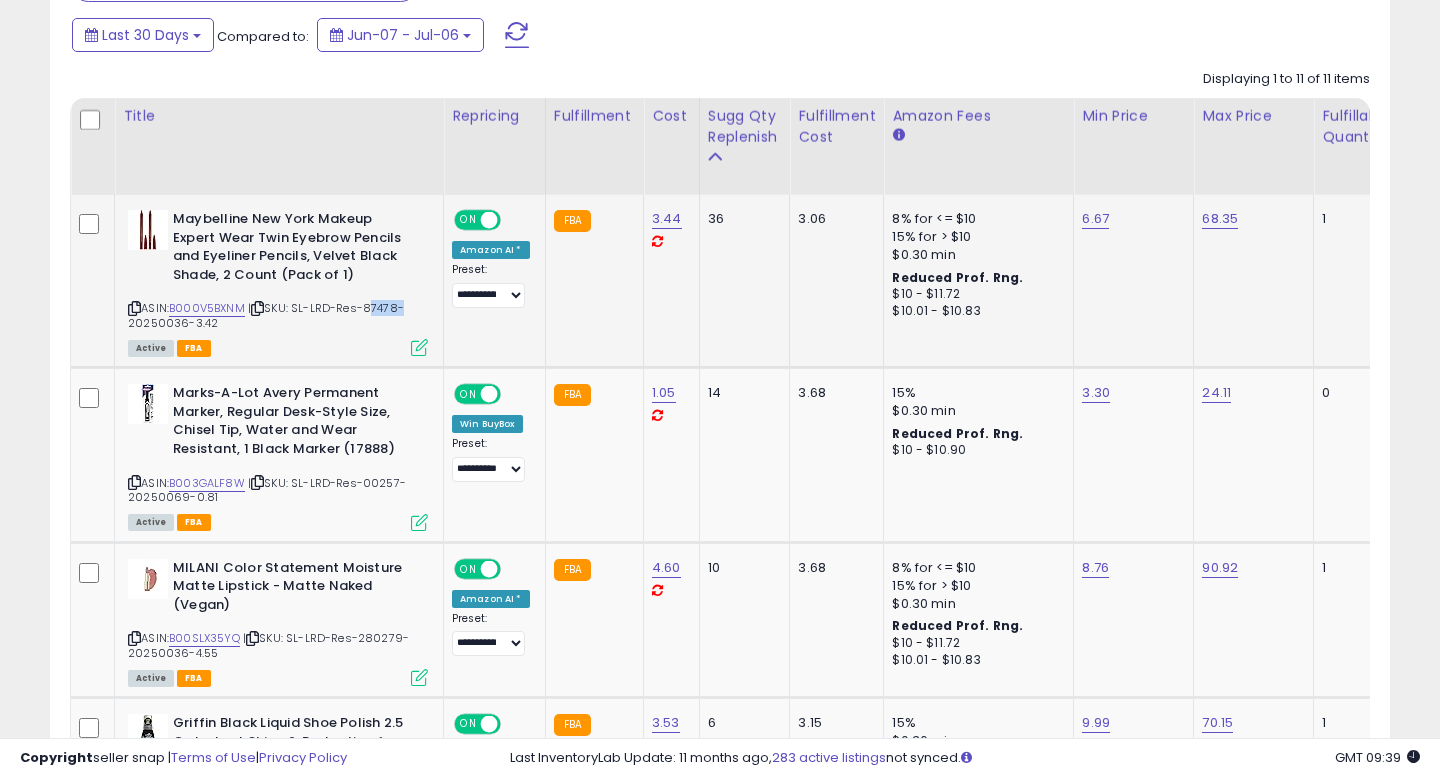 click on "|   SKU: SL-LRD-Res-87478-20250036-3.42" at bounding box center (266, 315) 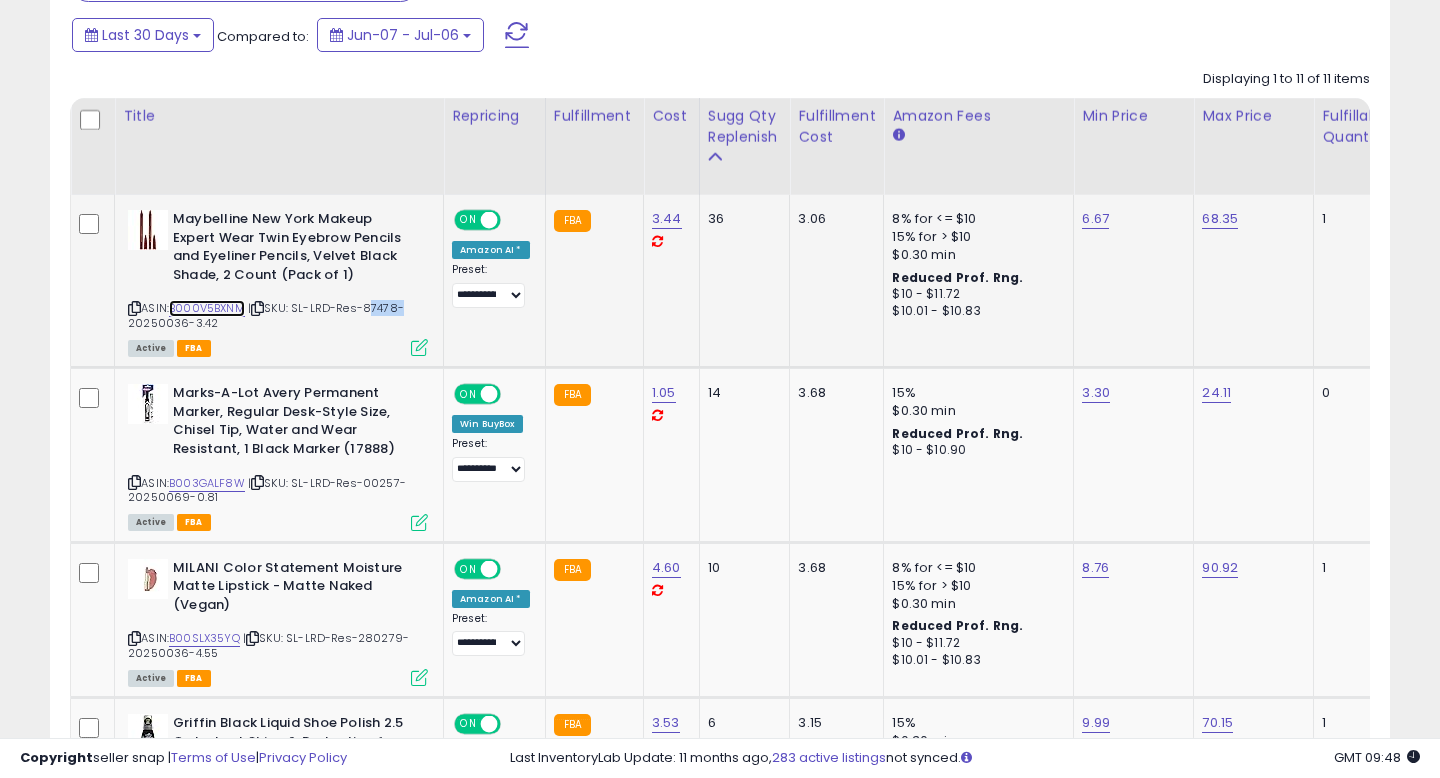 click on "B000V5BXNM" at bounding box center (207, 308) 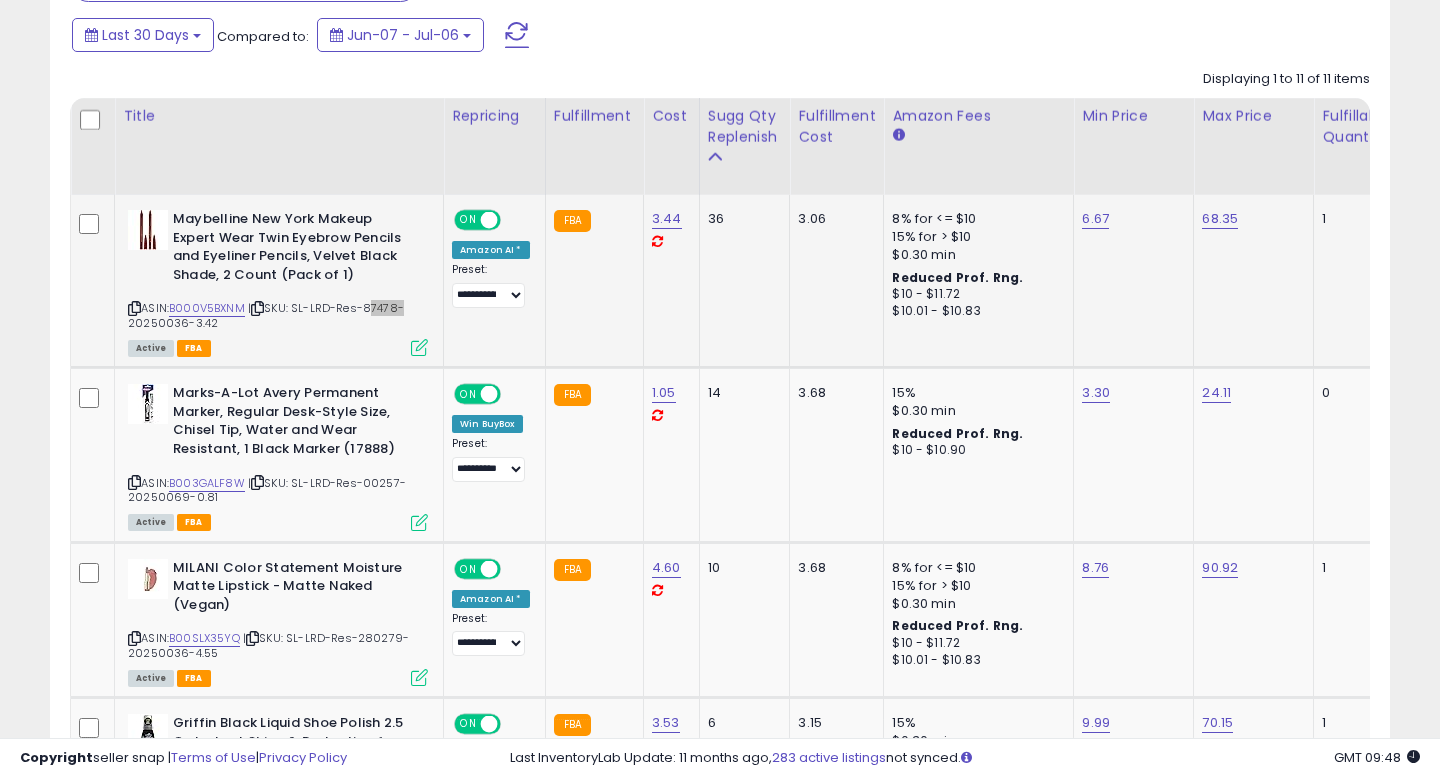 click on "|   SKU: SL-LRD-Res-87478-20250036-3.42" at bounding box center [266, 315] 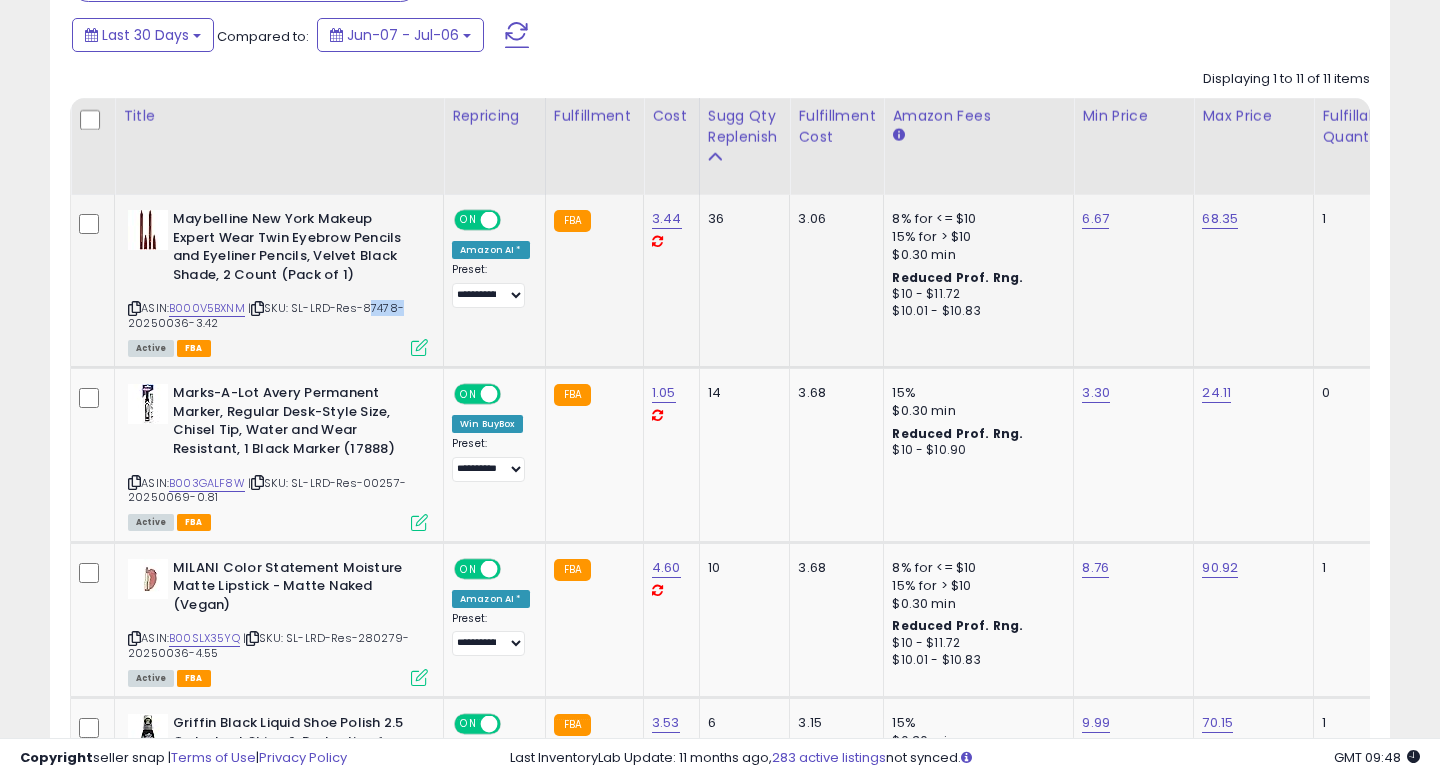 click on "|   SKU: SL-LRD-Res-87478-20250036-3.42" at bounding box center [266, 315] 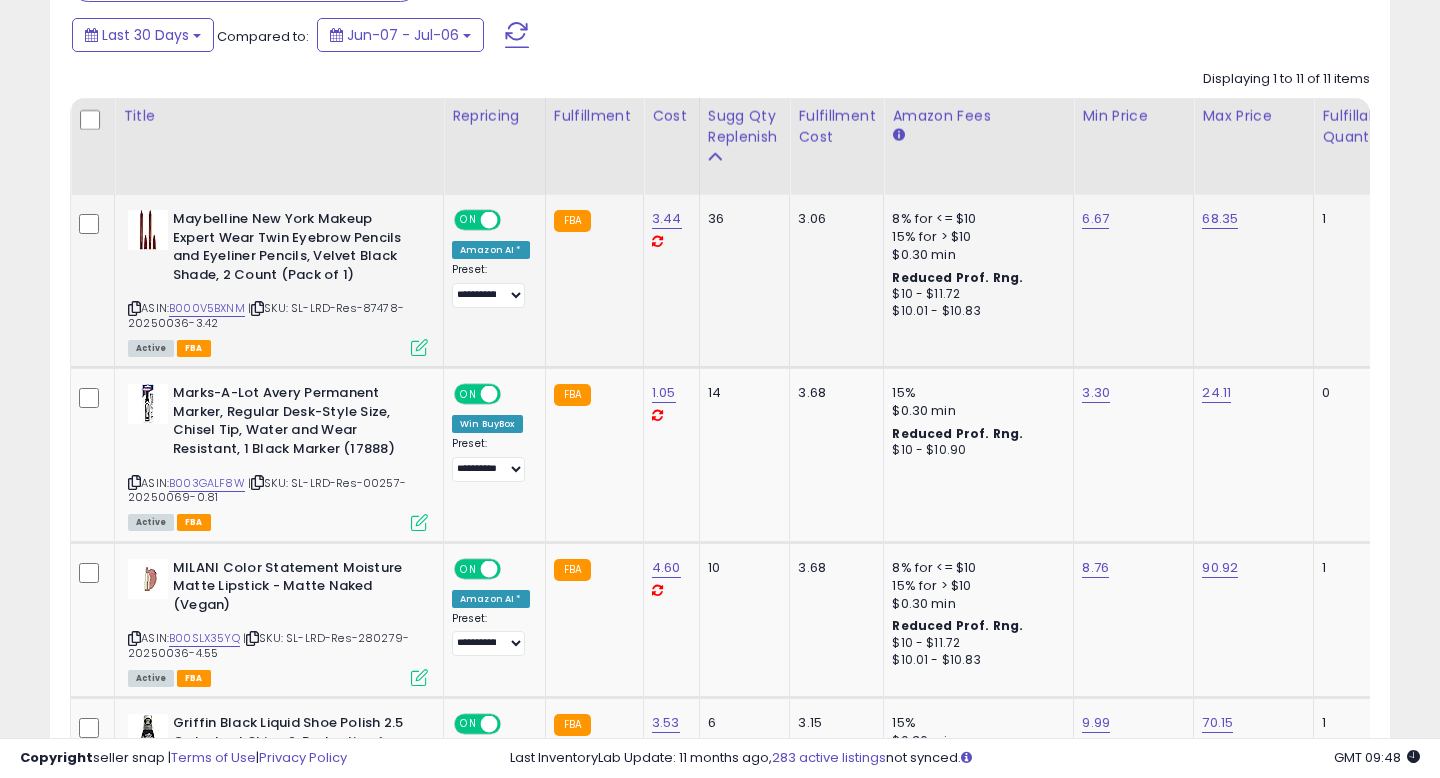 click at bounding box center (134, 308) 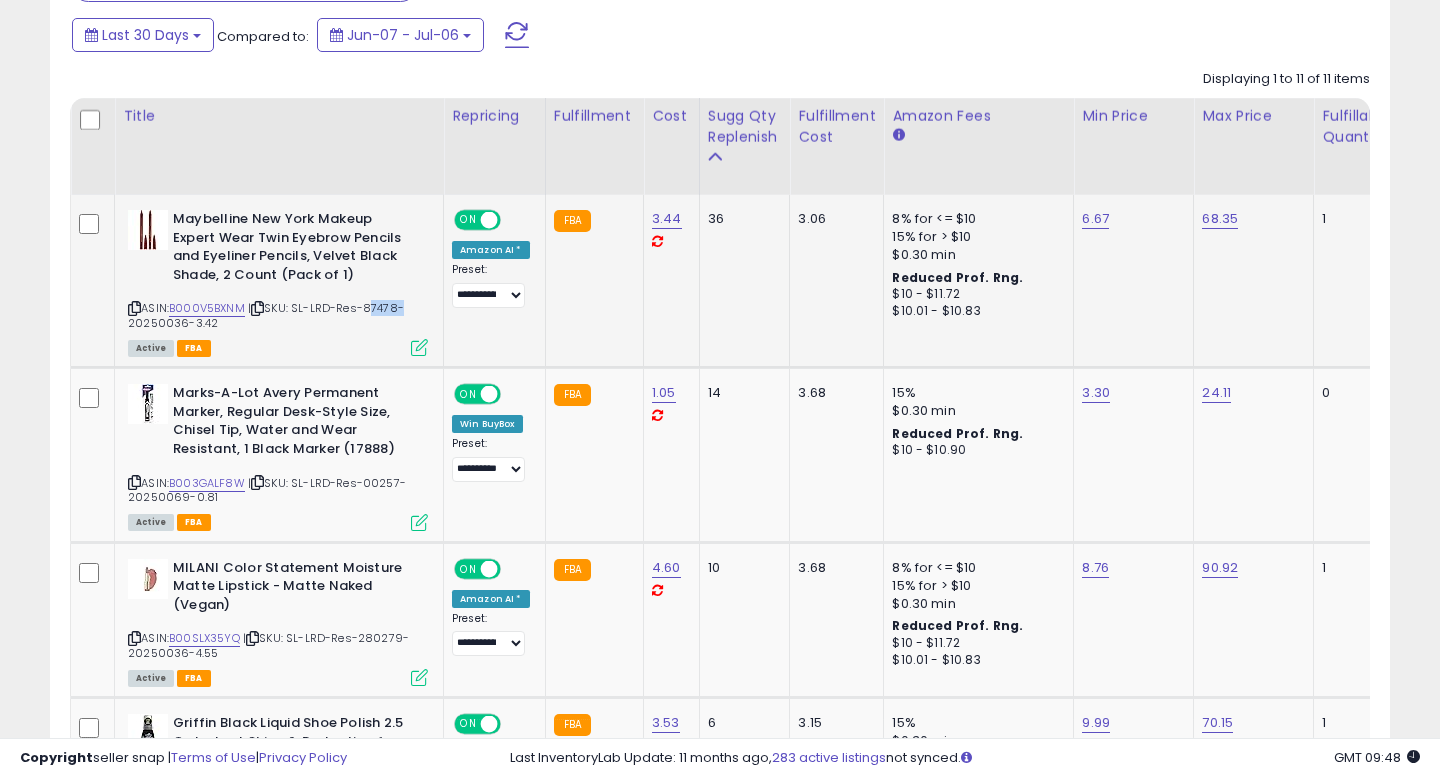 click on "|   SKU: SL-LRD-Res-87478-20250036-3.42" at bounding box center (266, 315) 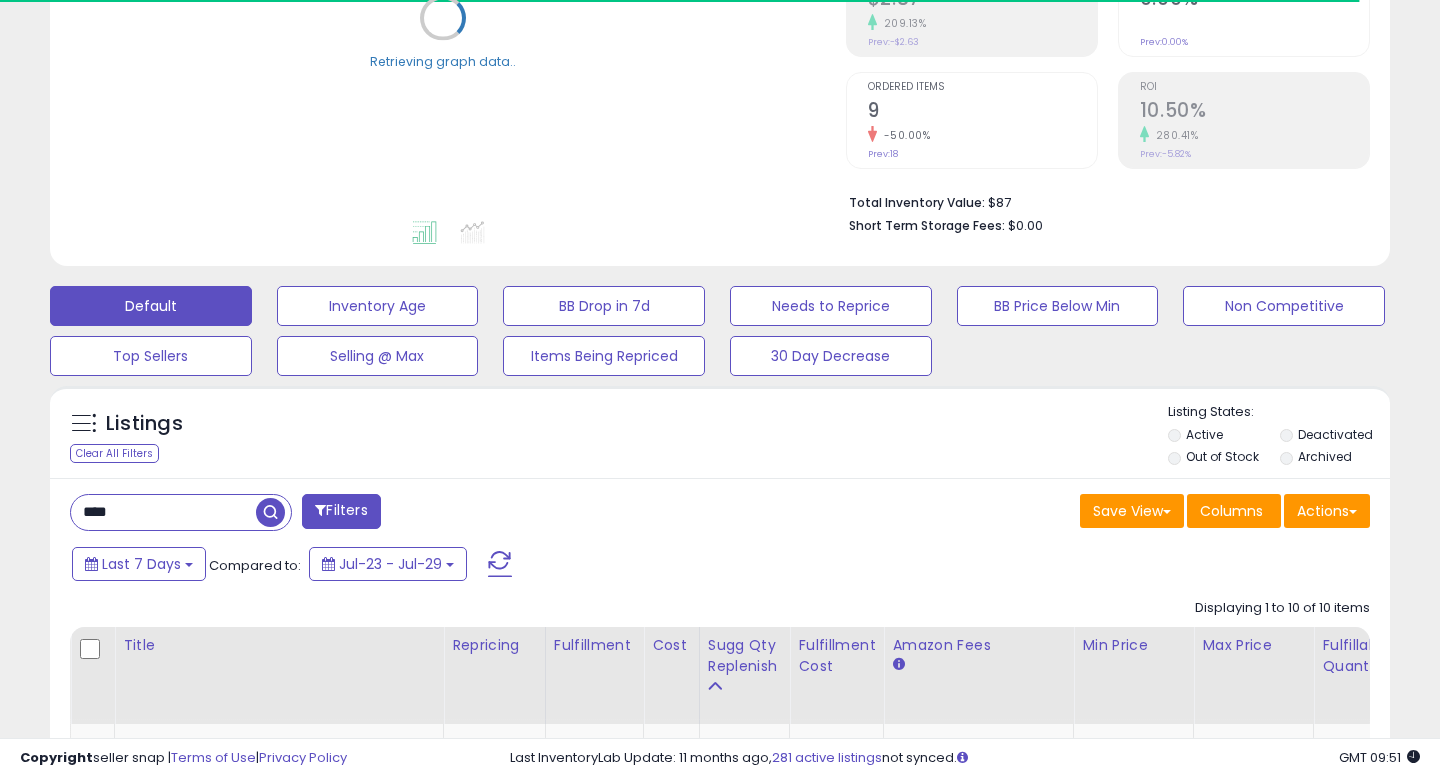 scroll, scrollTop: 396, scrollLeft: 0, axis: vertical 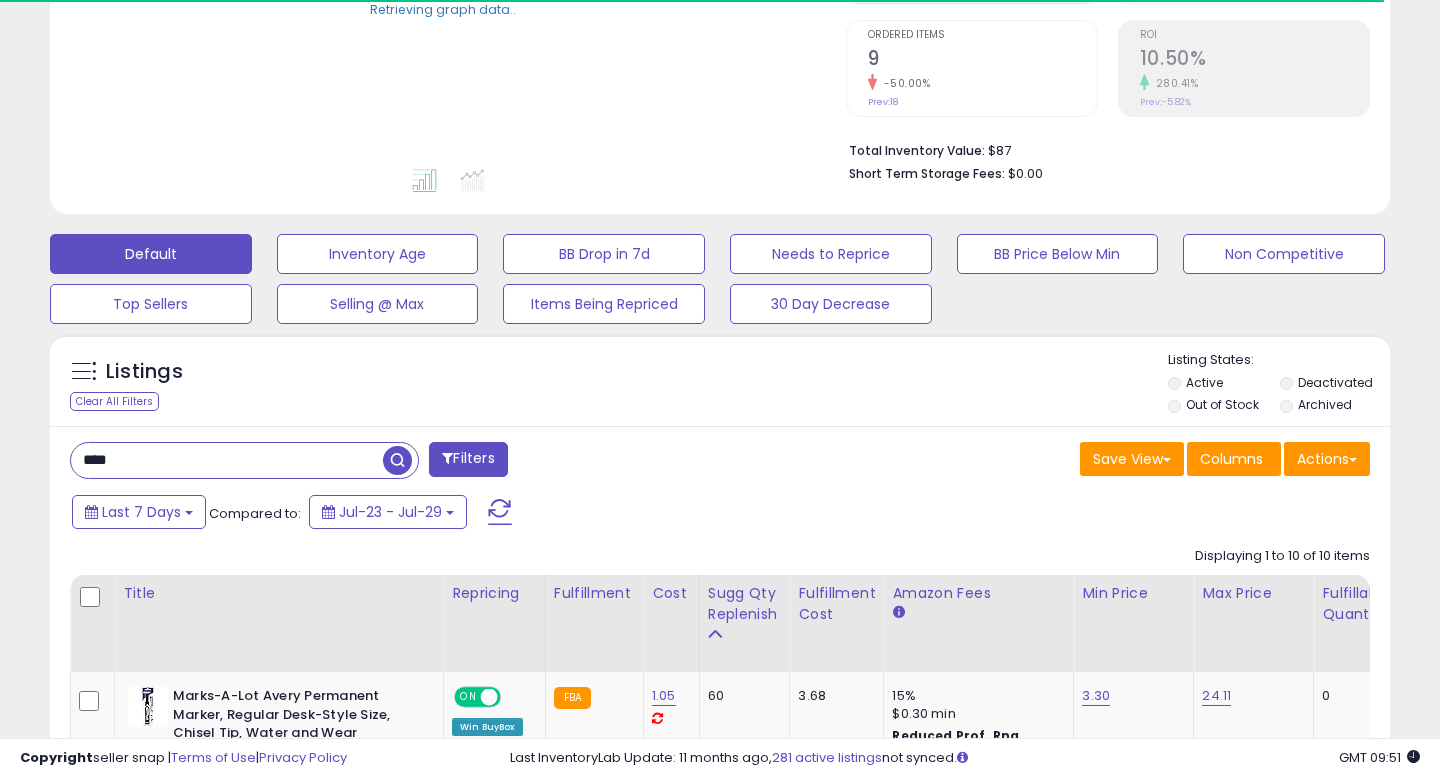 drag, startPoint x: 185, startPoint y: 447, endPoint x: 160, endPoint y: 457, distance: 26.925823 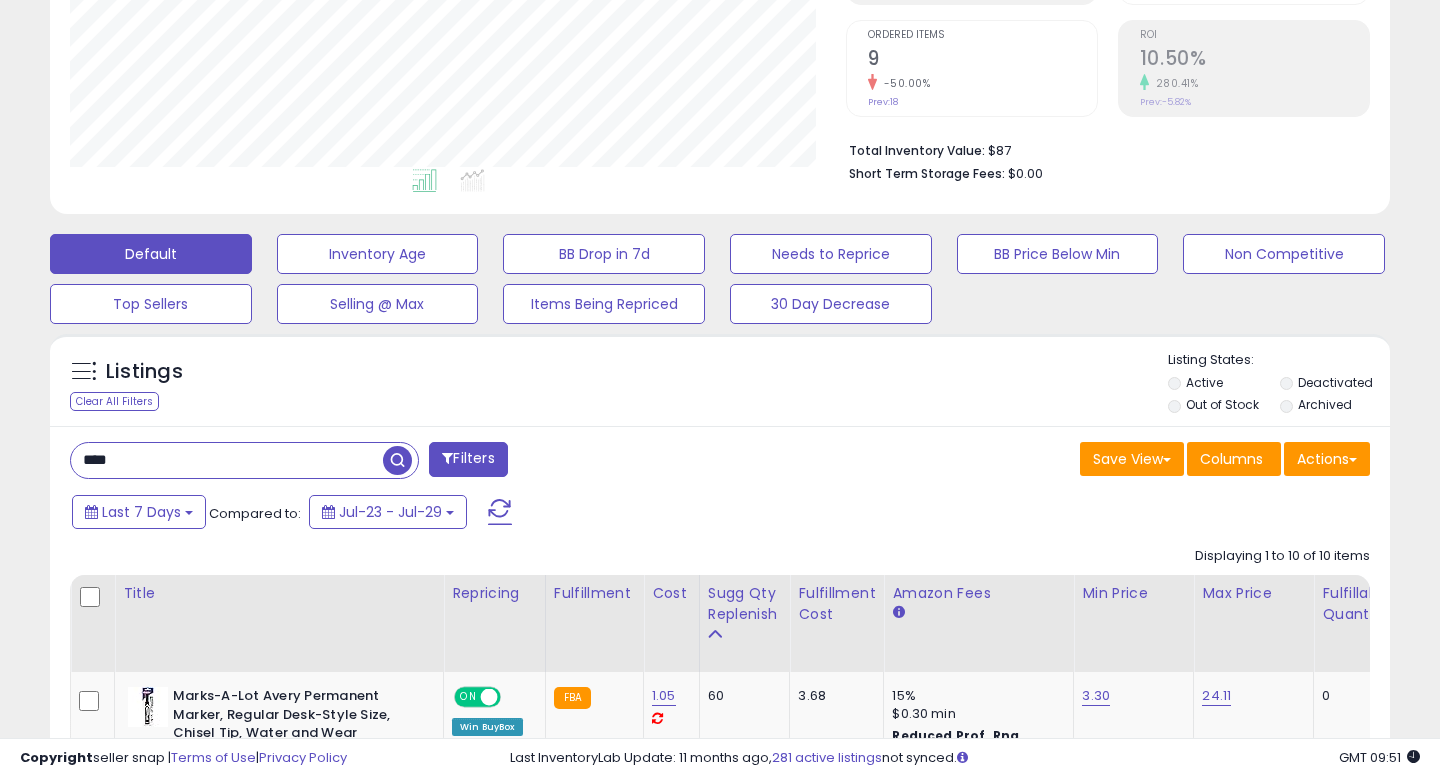 scroll, scrollTop: 999590, scrollLeft: 999224, axis: both 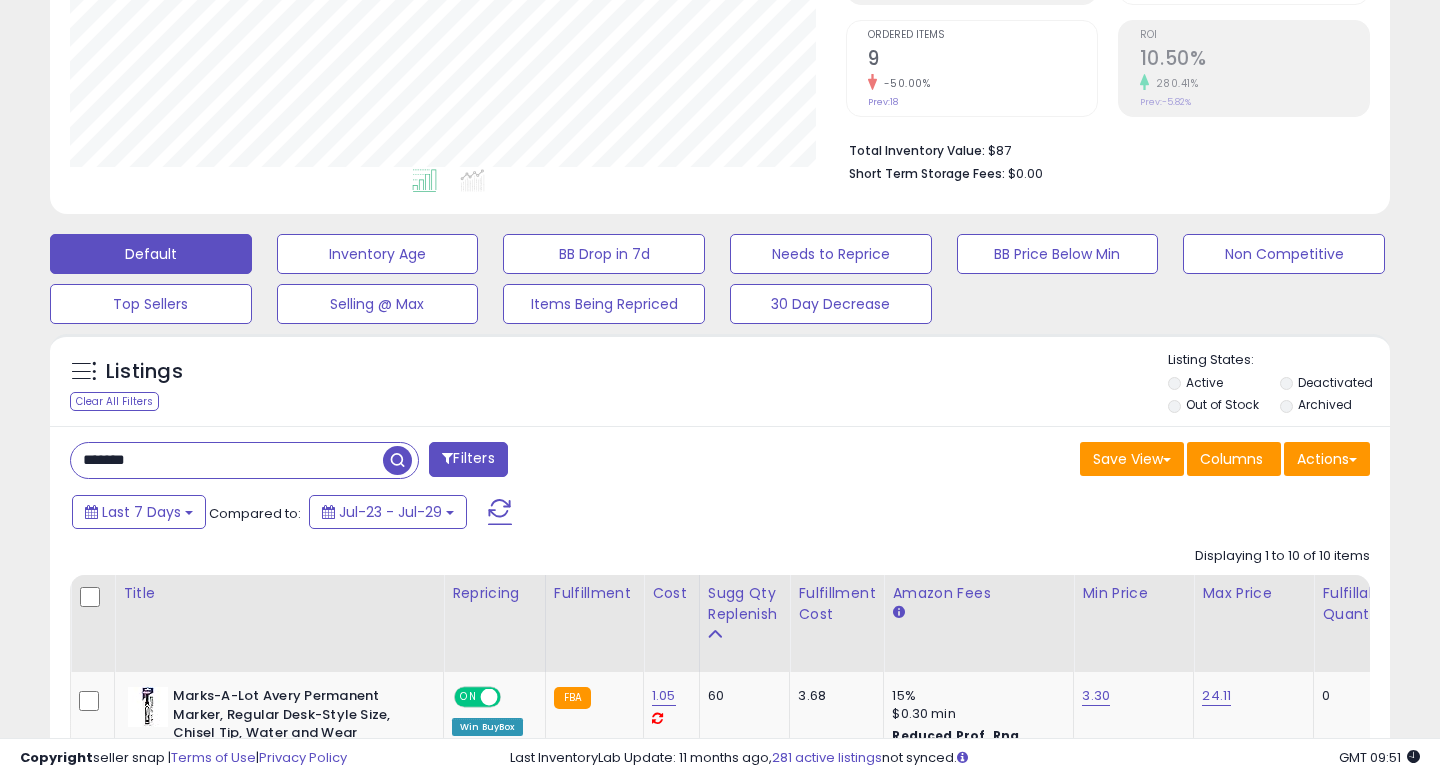 type on "*******" 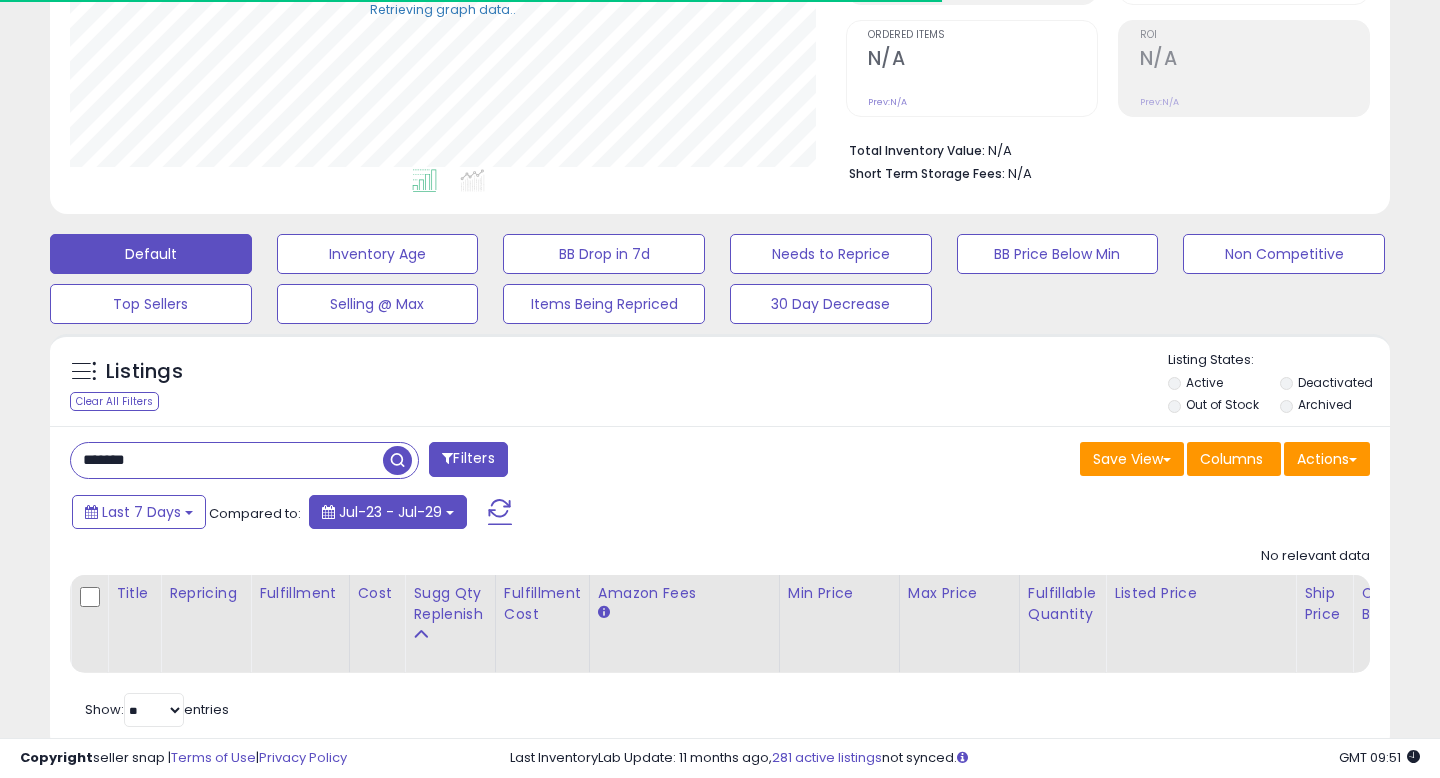 scroll, scrollTop: 445, scrollLeft: 0, axis: vertical 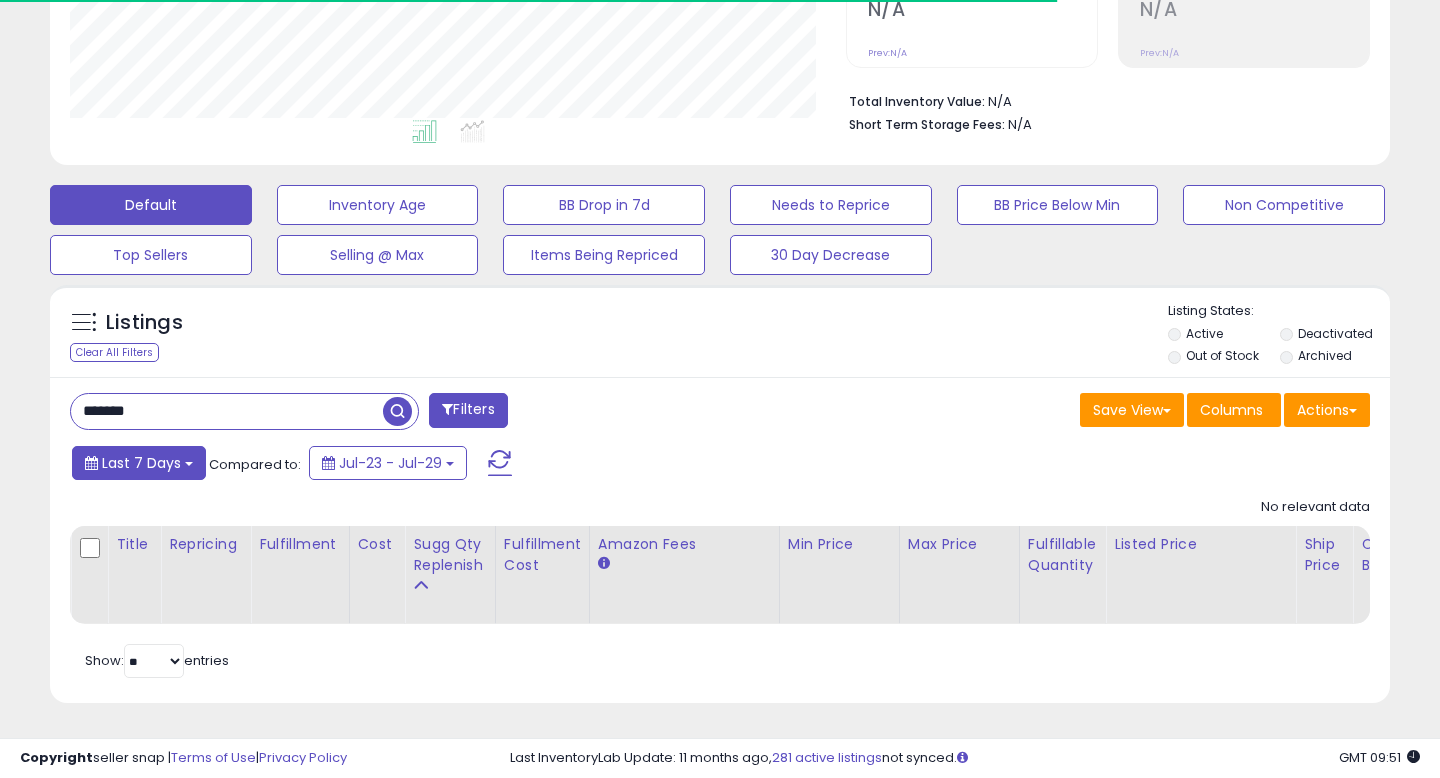 drag, startPoint x: 106, startPoint y: 455, endPoint x: 140, endPoint y: 475, distance: 39.446167 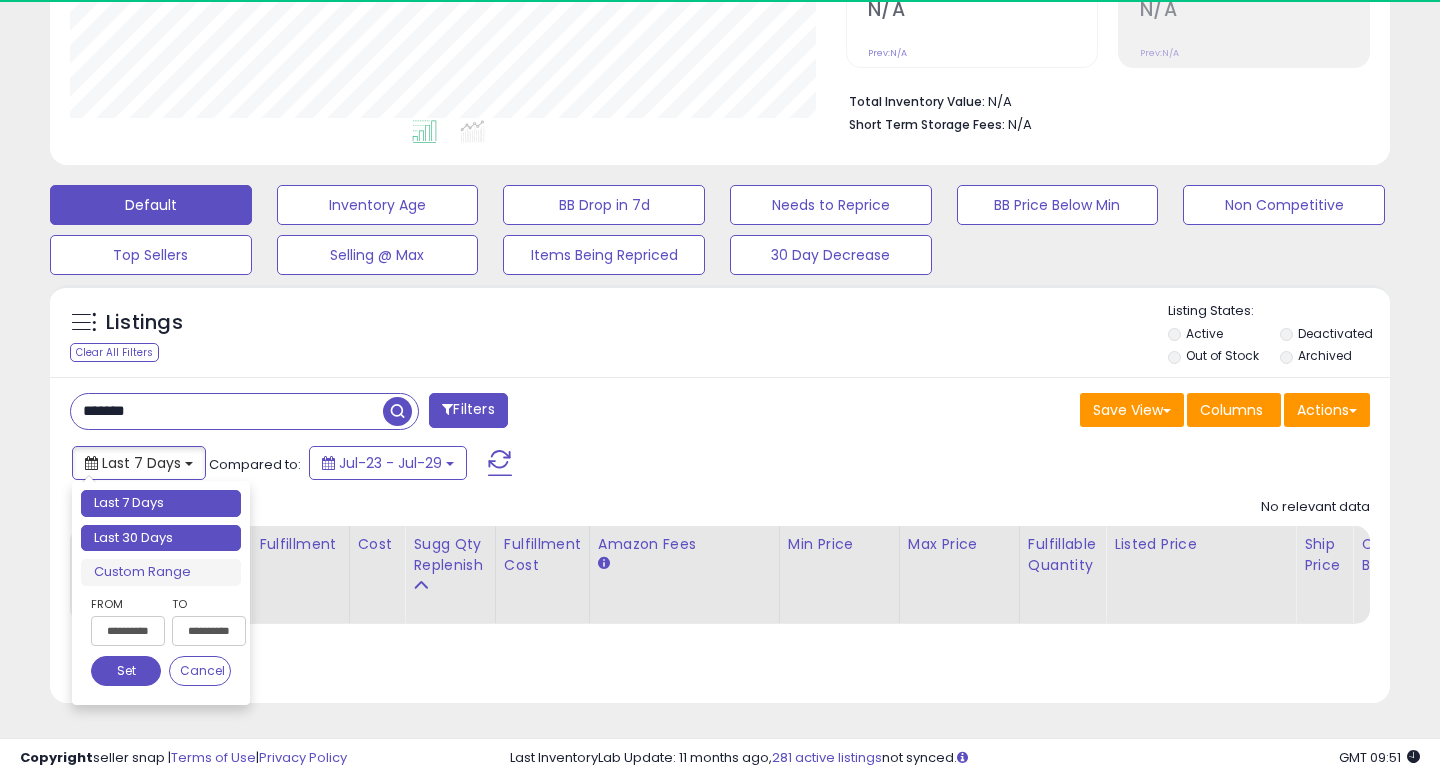 scroll, scrollTop: 999590, scrollLeft: 999224, axis: both 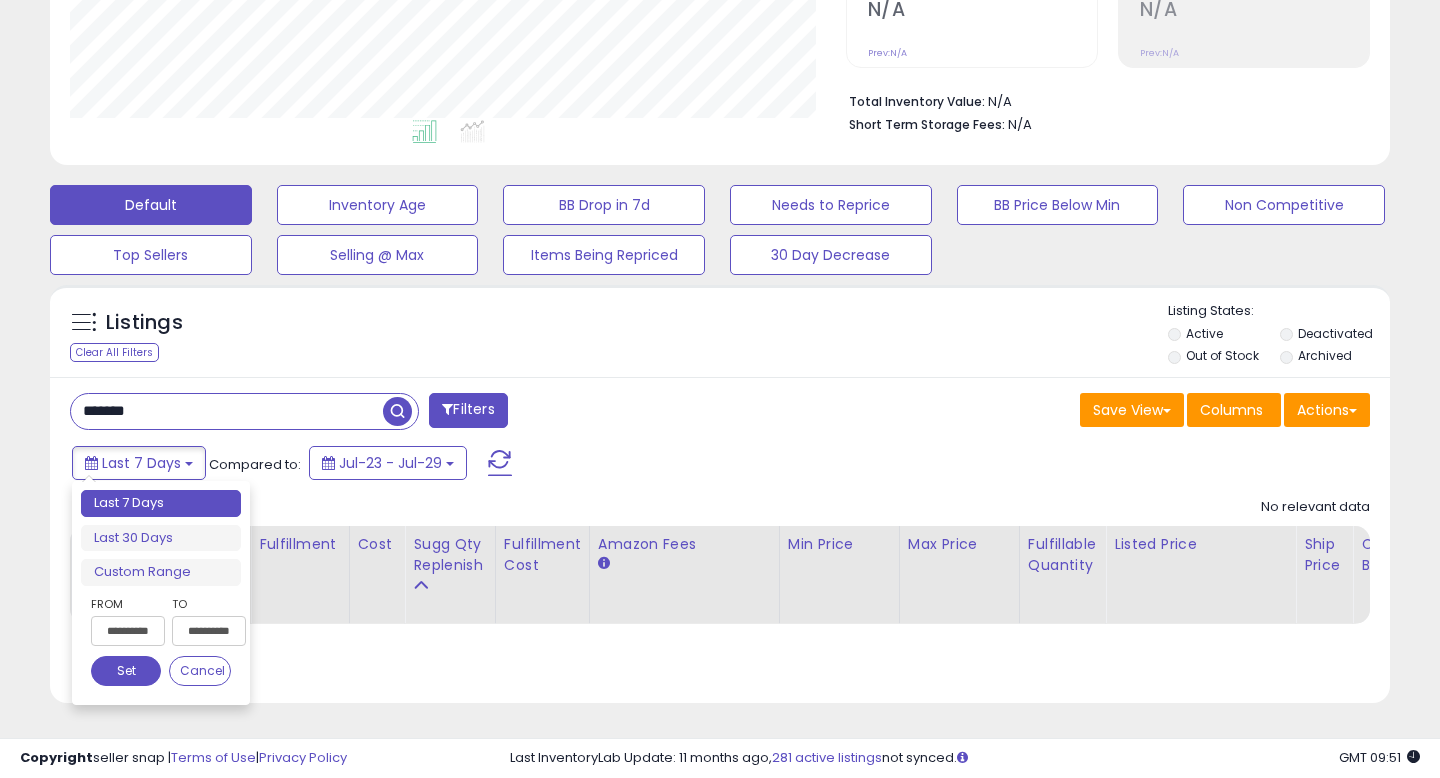 click on "Last 30 Days" at bounding box center (161, 538) 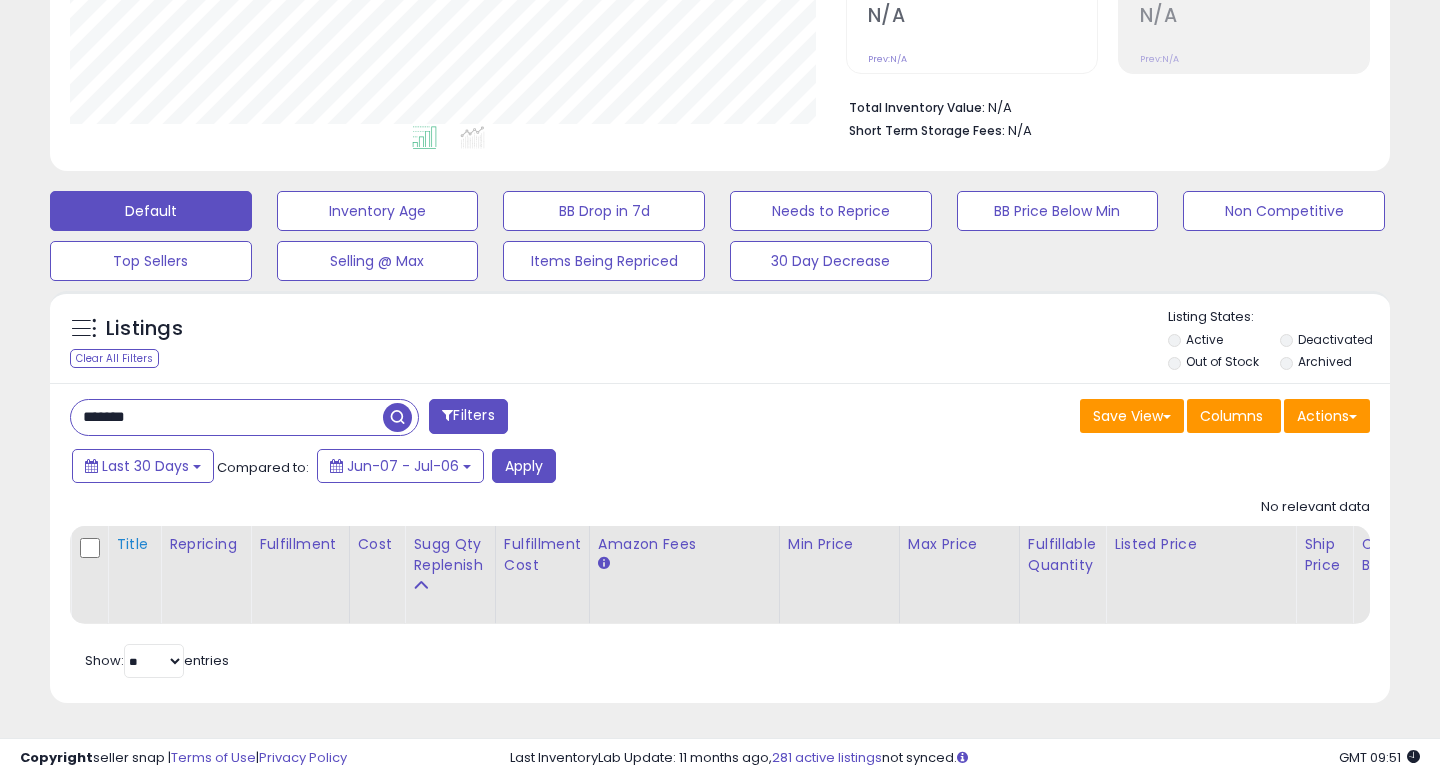 scroll, scrollTop: 439, scrollLeft: 0, axis: vertical 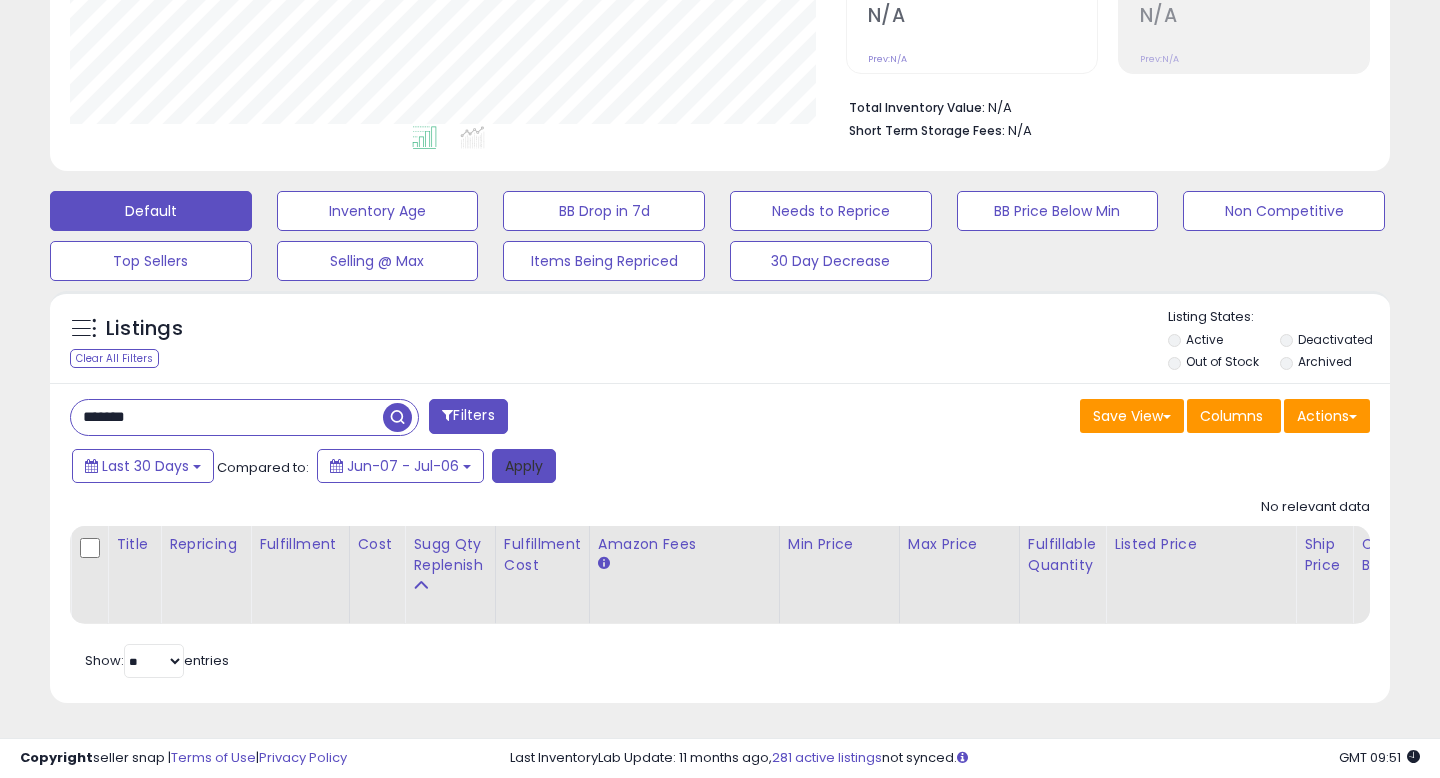 click on "Apply" at bounding box center [524, 466] 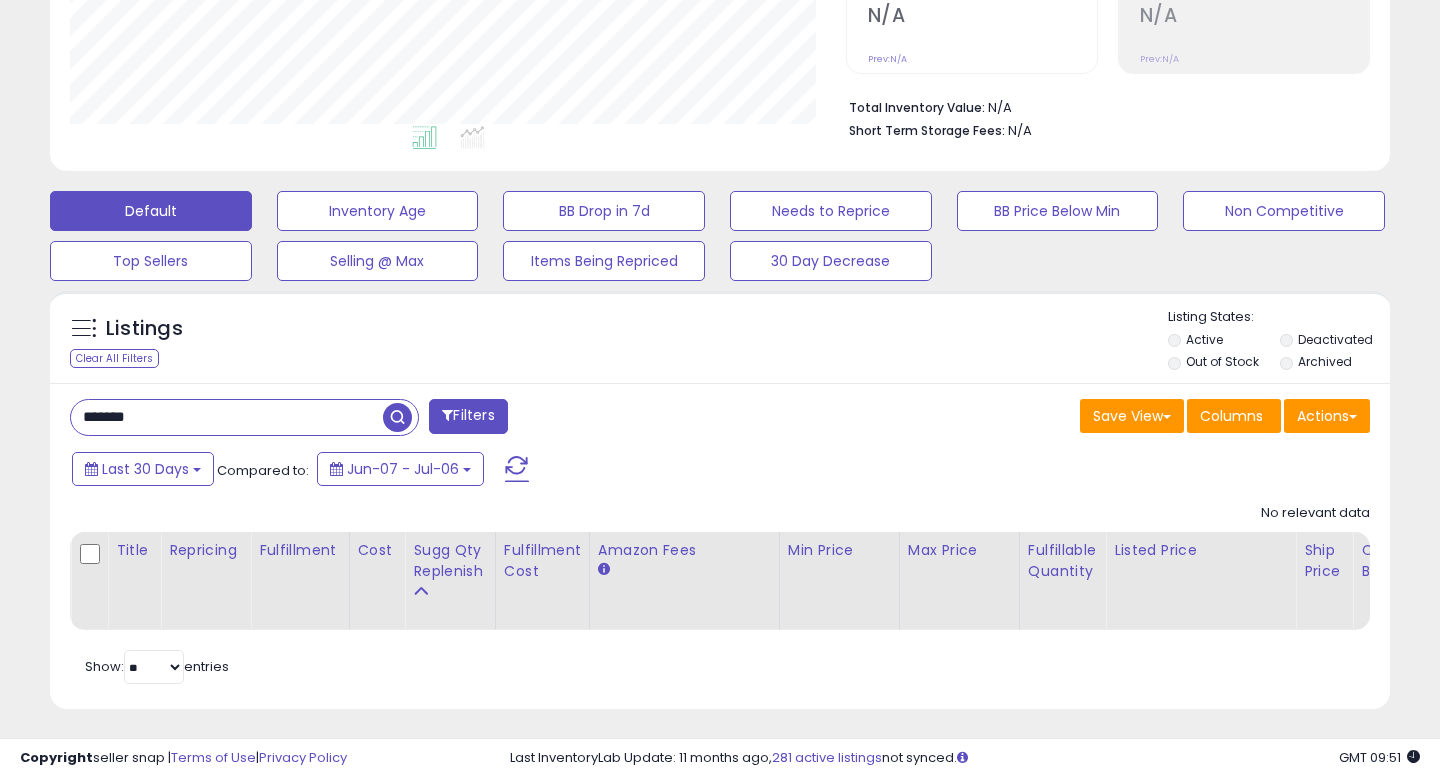 scroll, scrollTop: 999590, scrollLeft: 999224, axis: both 